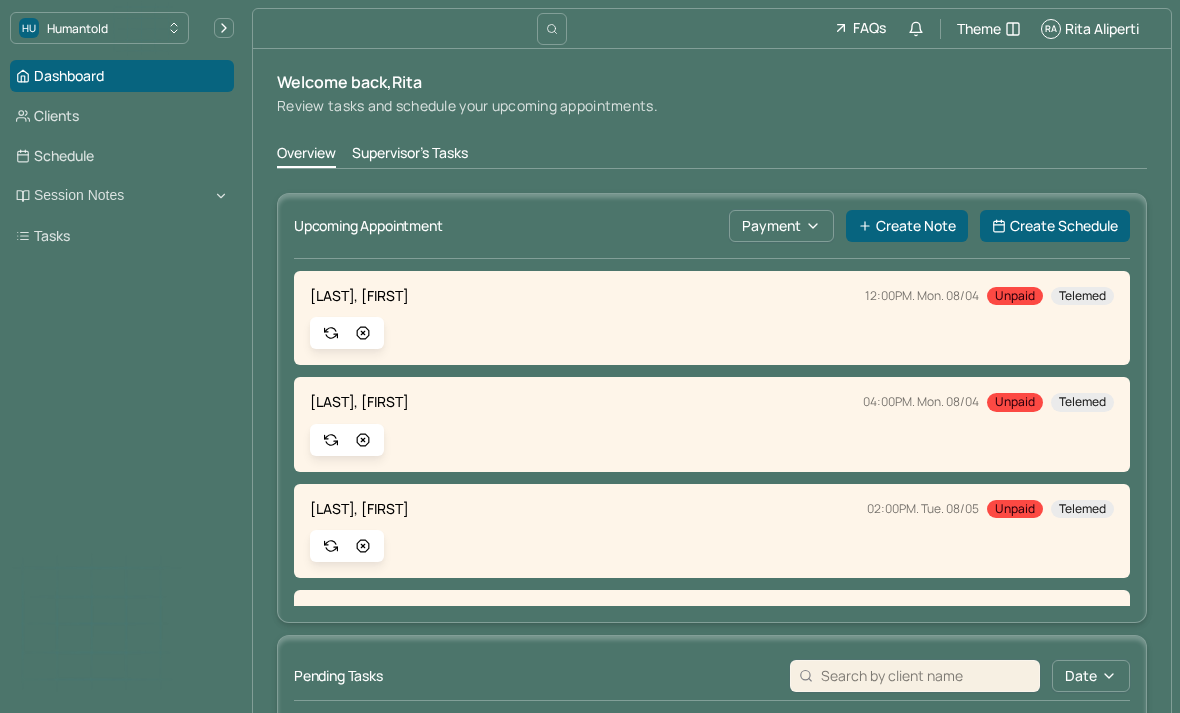 scroll, scrollTop: 0, scrollLeft: 0, axis: both 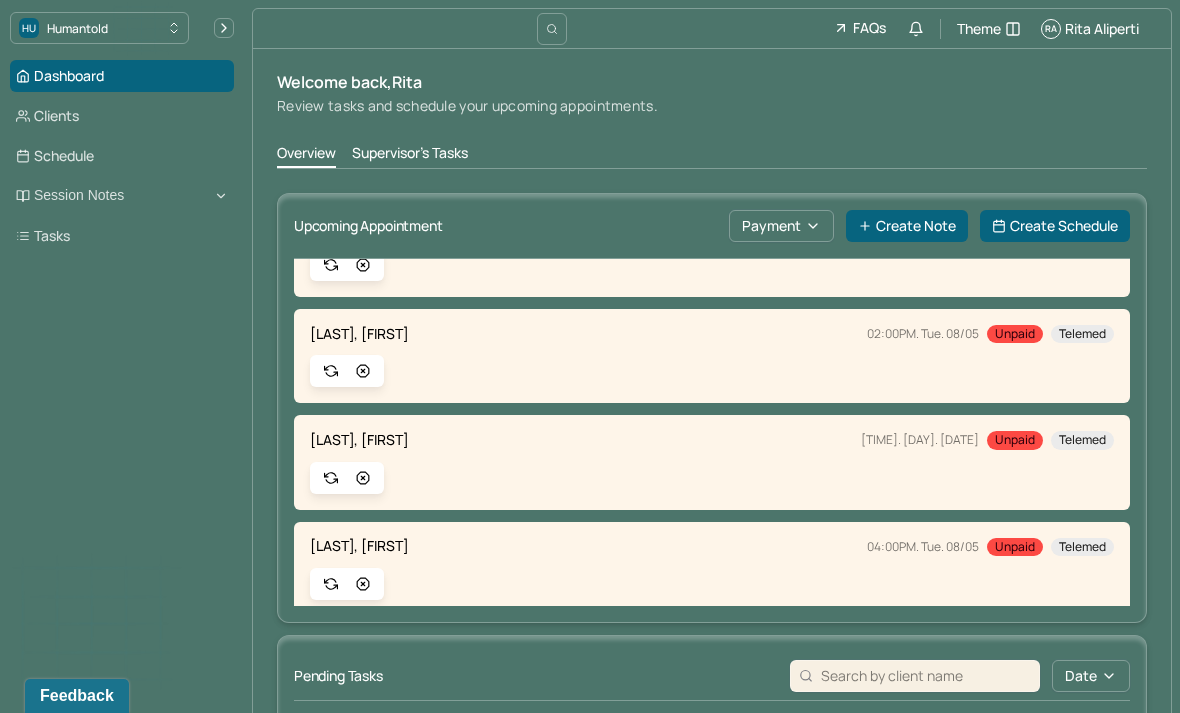 click on "Create Note" at bounding box center [907, 226] 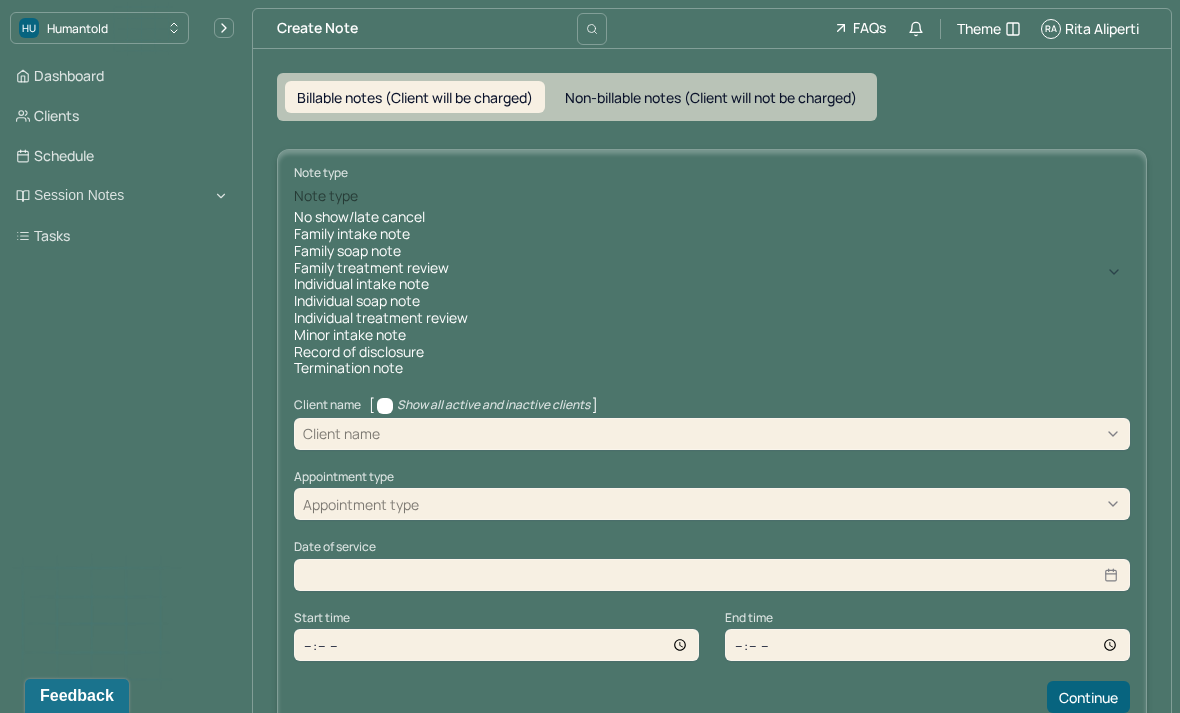 click on "Individual soap note" at bounding box center [712, 301] 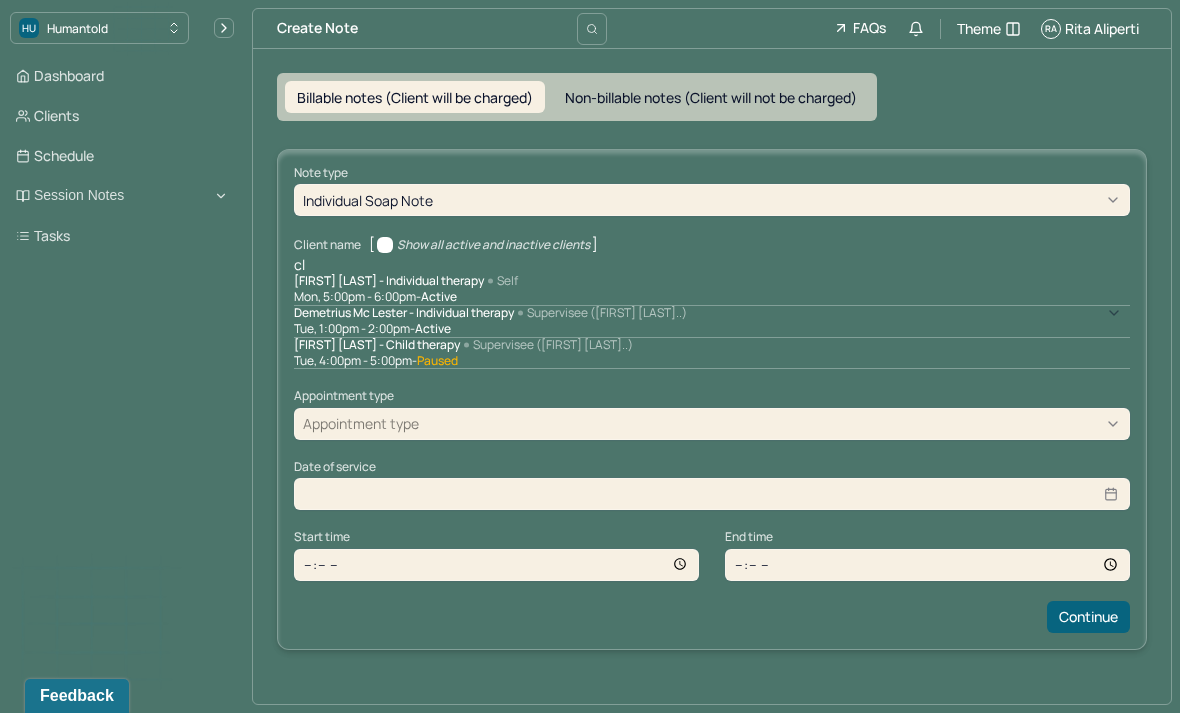 click on "Self
[DAY], [TIME] - active" at bounding box center (712, 290) 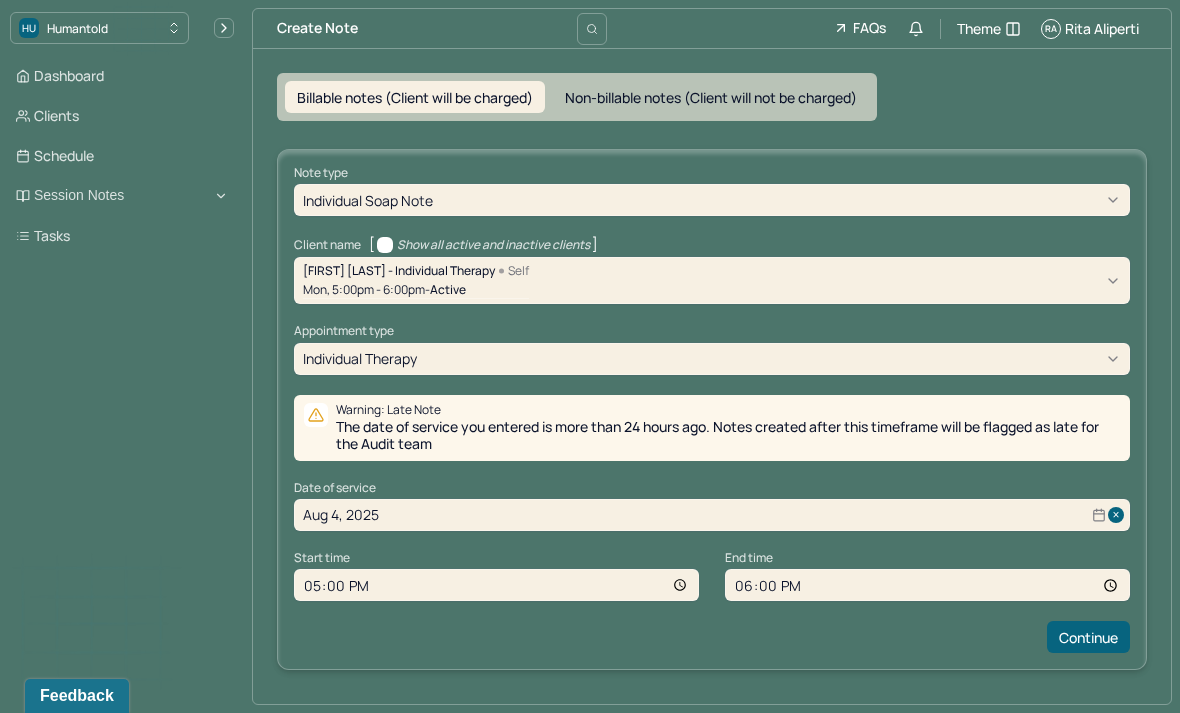 click on "Continue" at bounding box center (1088, 637) 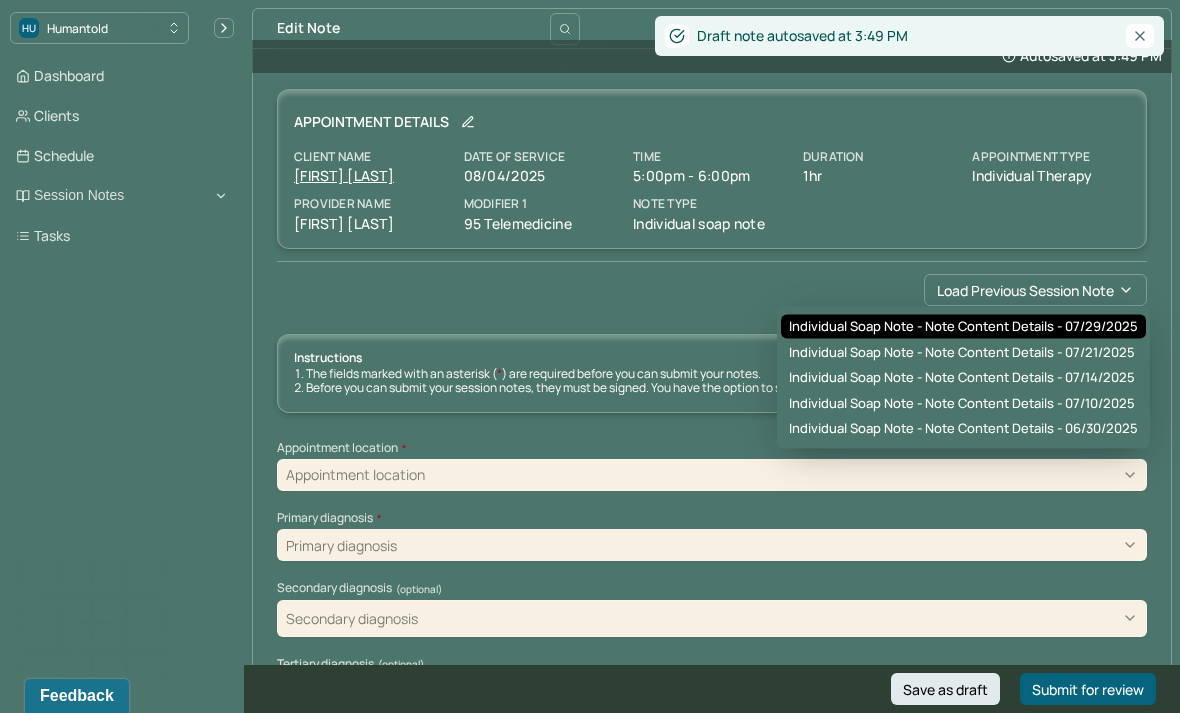 click on "Individual soap note   - Note content Details -   07/29/2025" at bounding box center [963, 327] 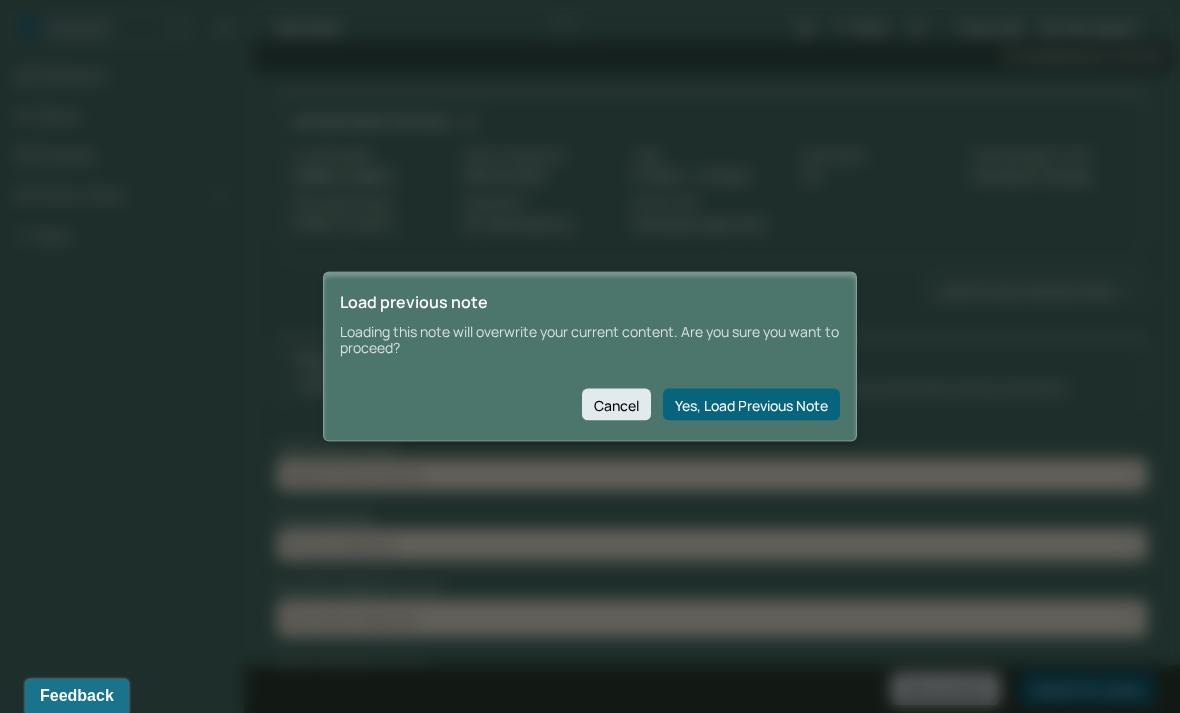 click on "Yes, Load Previous Note" at bounding box center [751, 405] 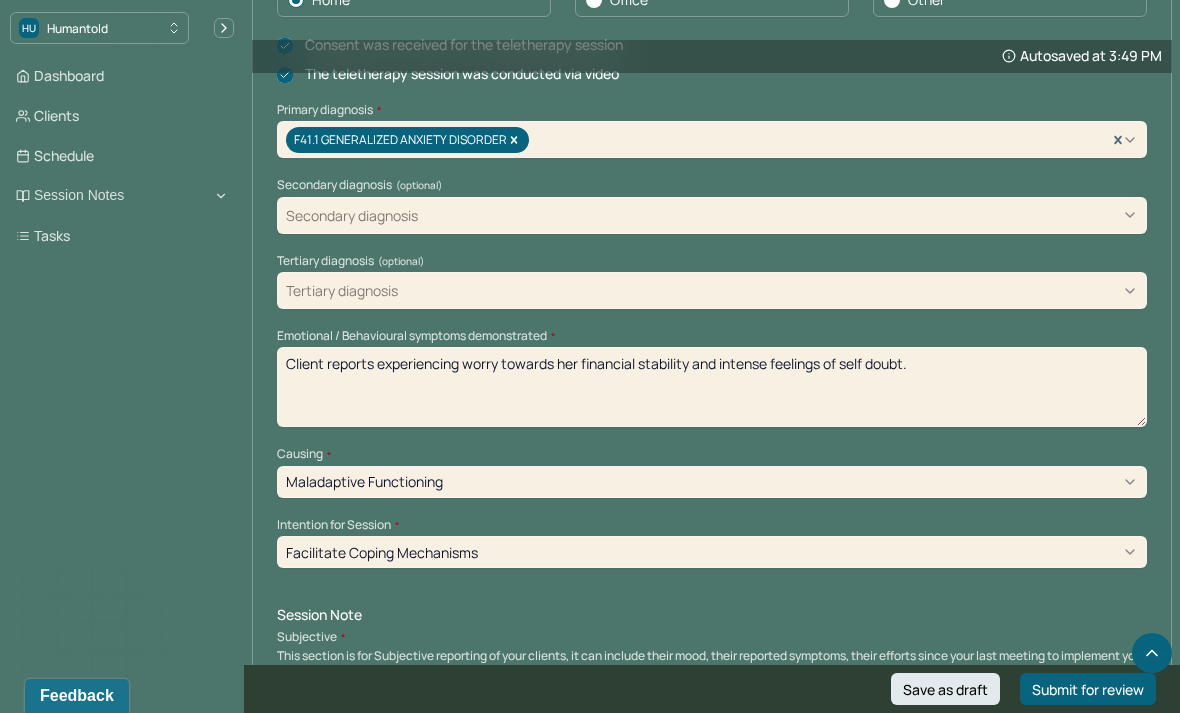 scroll, scrollTop: 623, scrollLeft: 0, axis: vertical 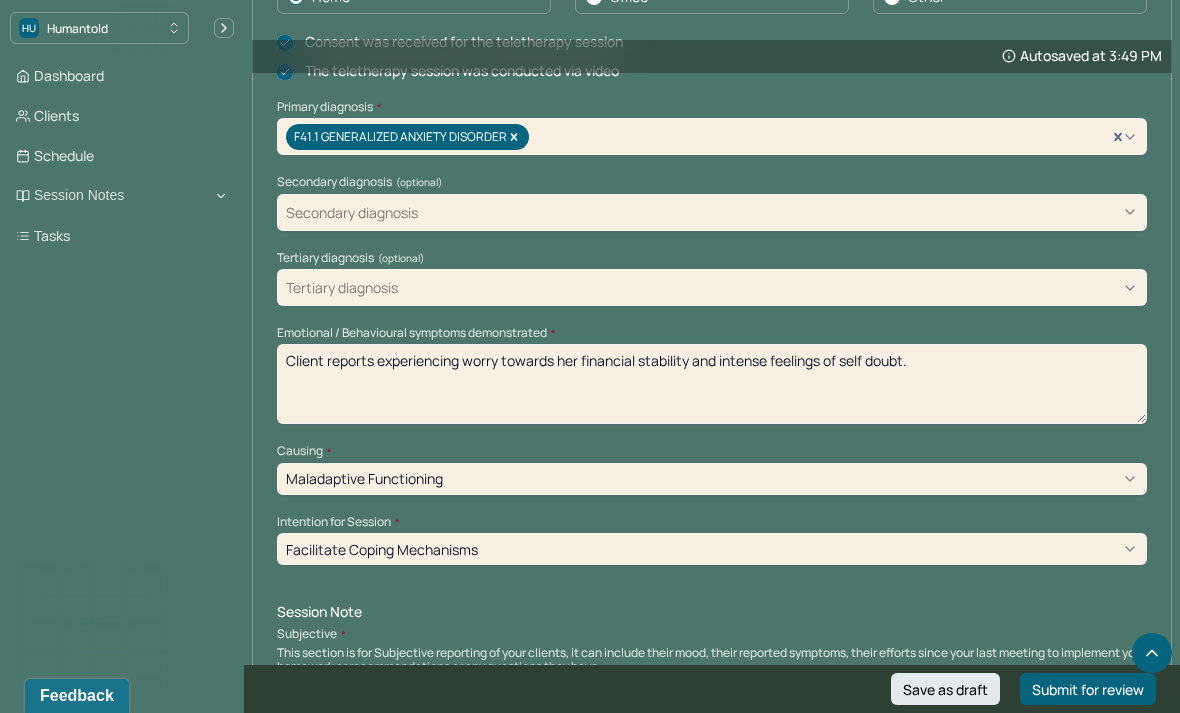 click on "Client reports experiencing worry towards her financial stability and intense feelings of self doubt." at bounding box center [712, 384] 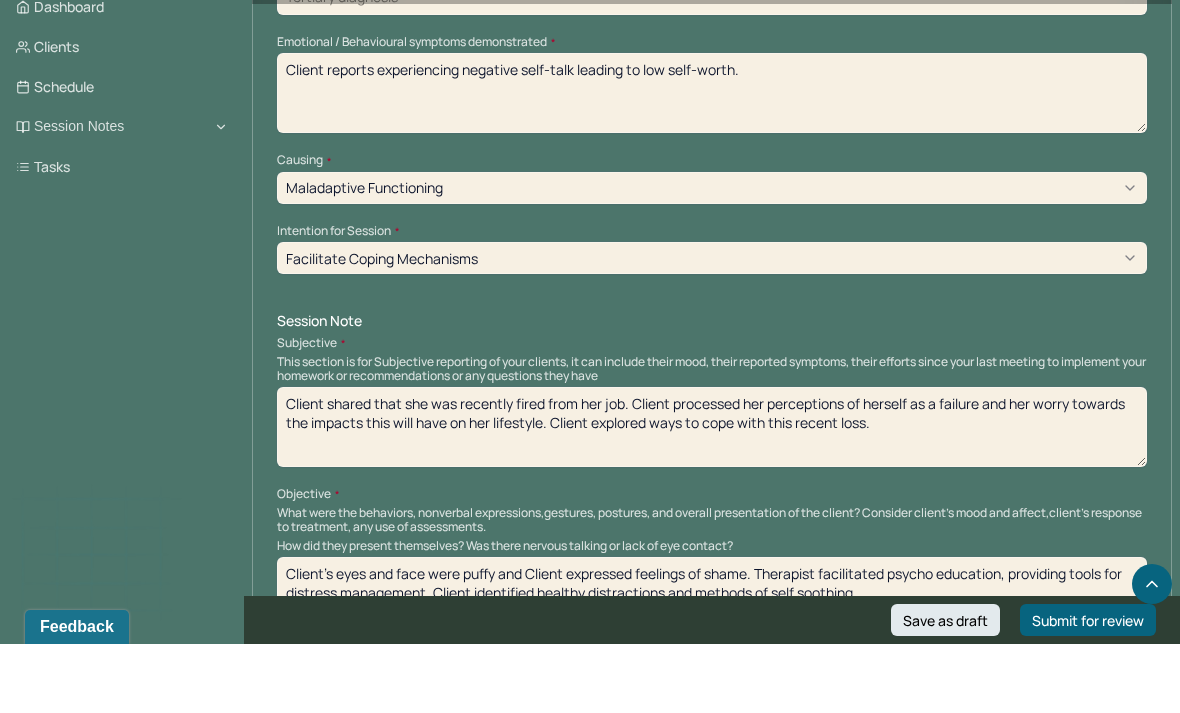 scroll, scrollTop: 845, scrollLeft: 0, axis: vertical 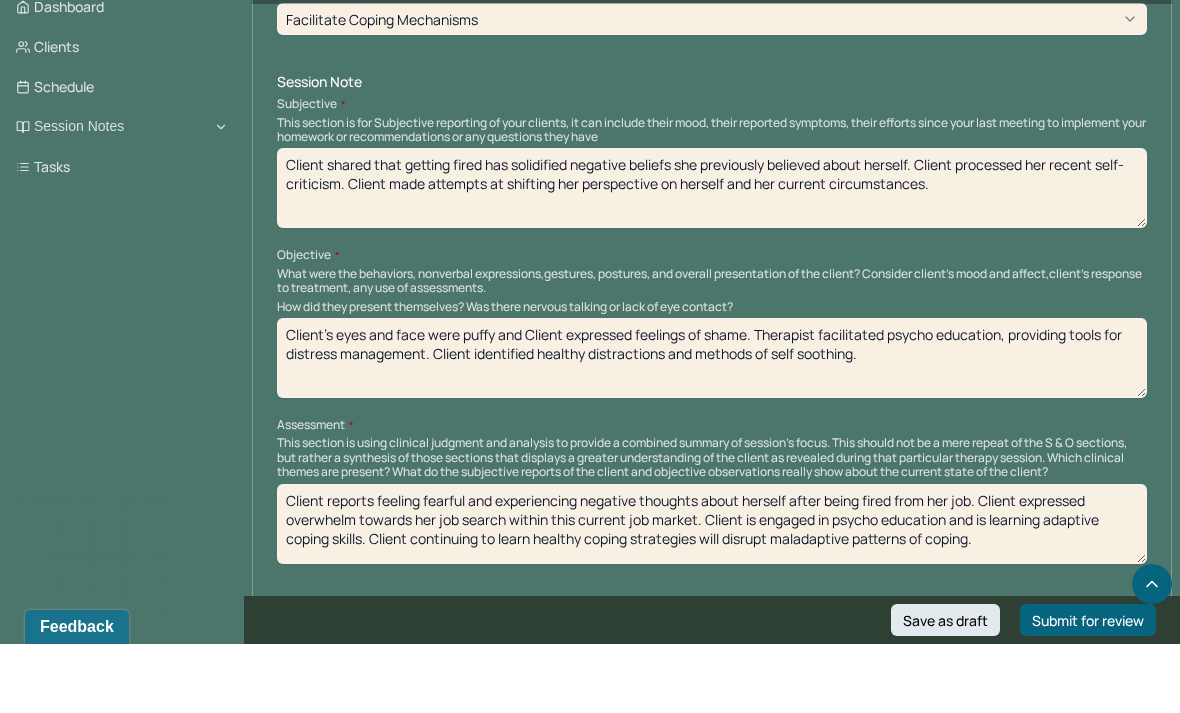 type on "Client shared that getting fired has solidified negative beliefs she previously believed about herself. Client processed her recent self-criticism. Client made attempts at shifting her perspective on herself and her current circumstances." 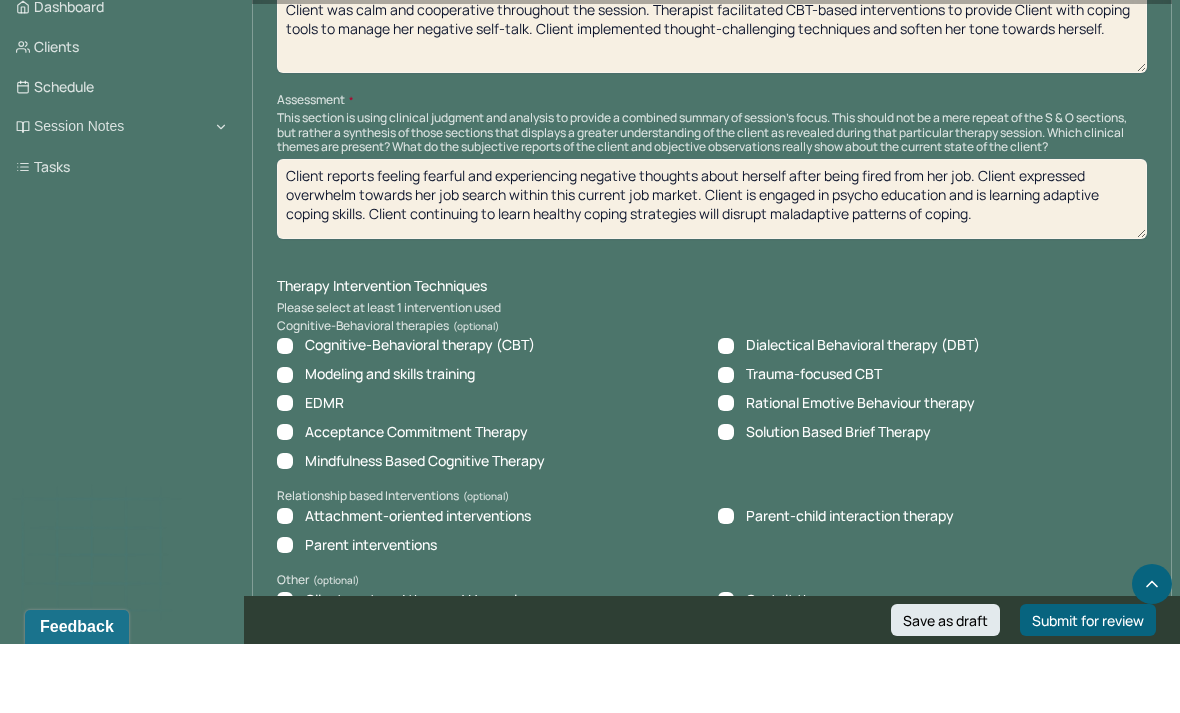 scroll, scrollTop: 1410, scrollLeft: 0, axis: vertical 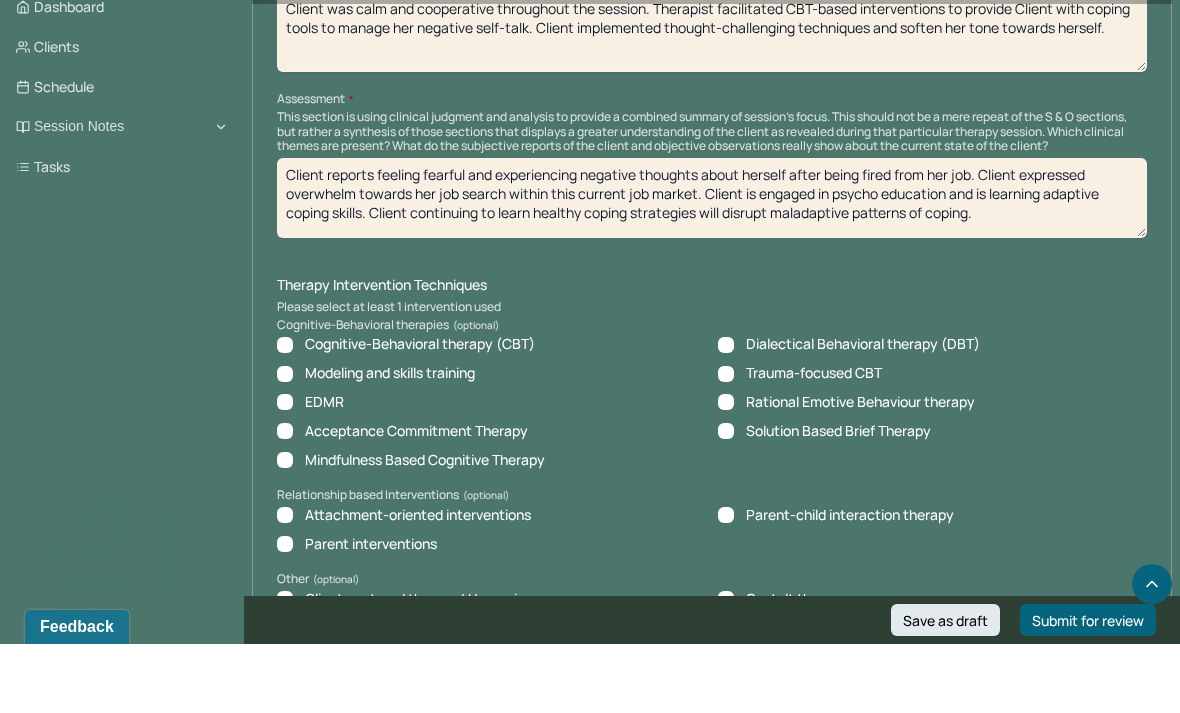 type on "Client was calm and cooperative throughout the session. Therapist facilitated CBT-based interventions to provide Client with coping tools to manage her negative self-talk. Client implemented thought-challenging techniques and soften her tone towards herself." 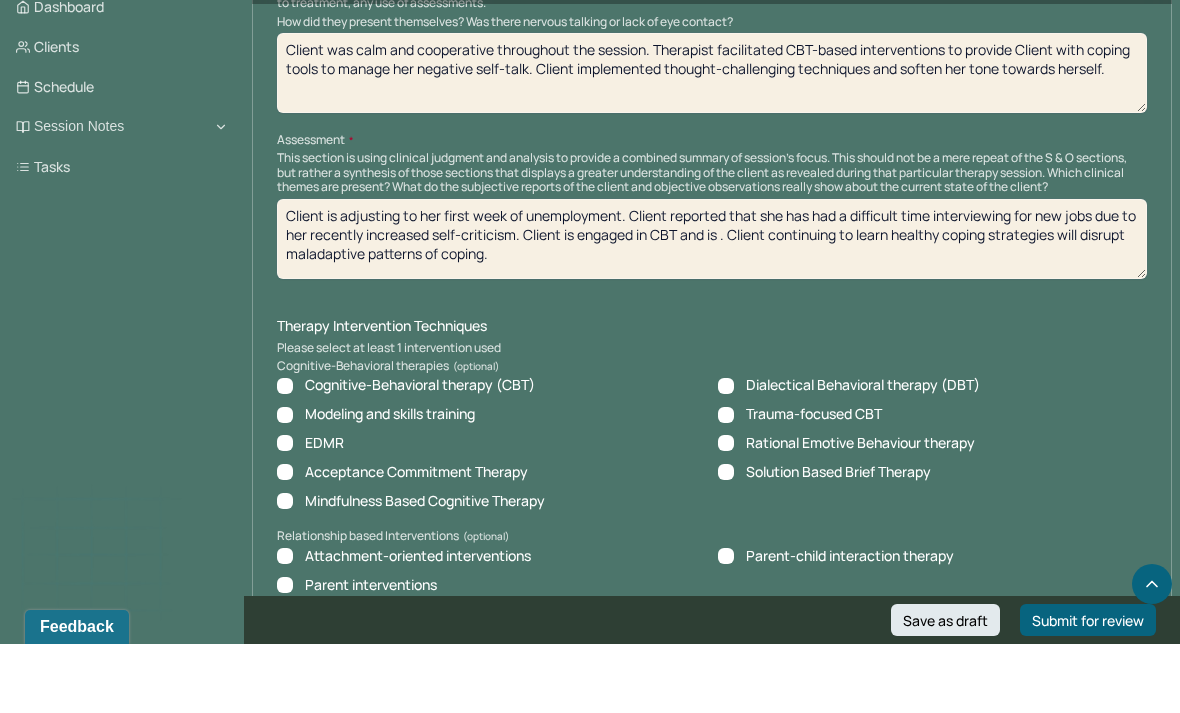 scroll, scrollTop: 1435, scrollLeft: 0, axis: vertical 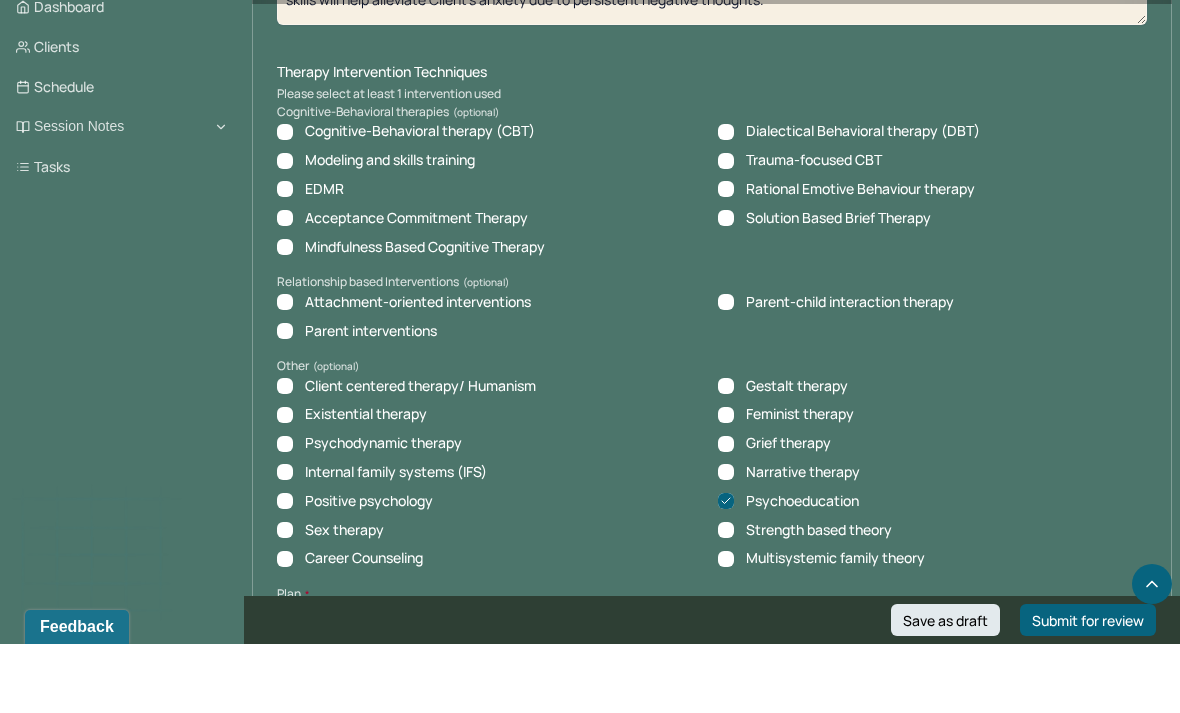 type on "Client is adjusting to her first week of unemployment. Client reported that she has had a difficult time interviewing for new jobs due to her recently increased self-criticism. Client is engaged in CBT and is slowly gaining self-compassion. Client continuing to build CBT skills will help alleviate Client’s anxiety due to persistent negative thoughts." 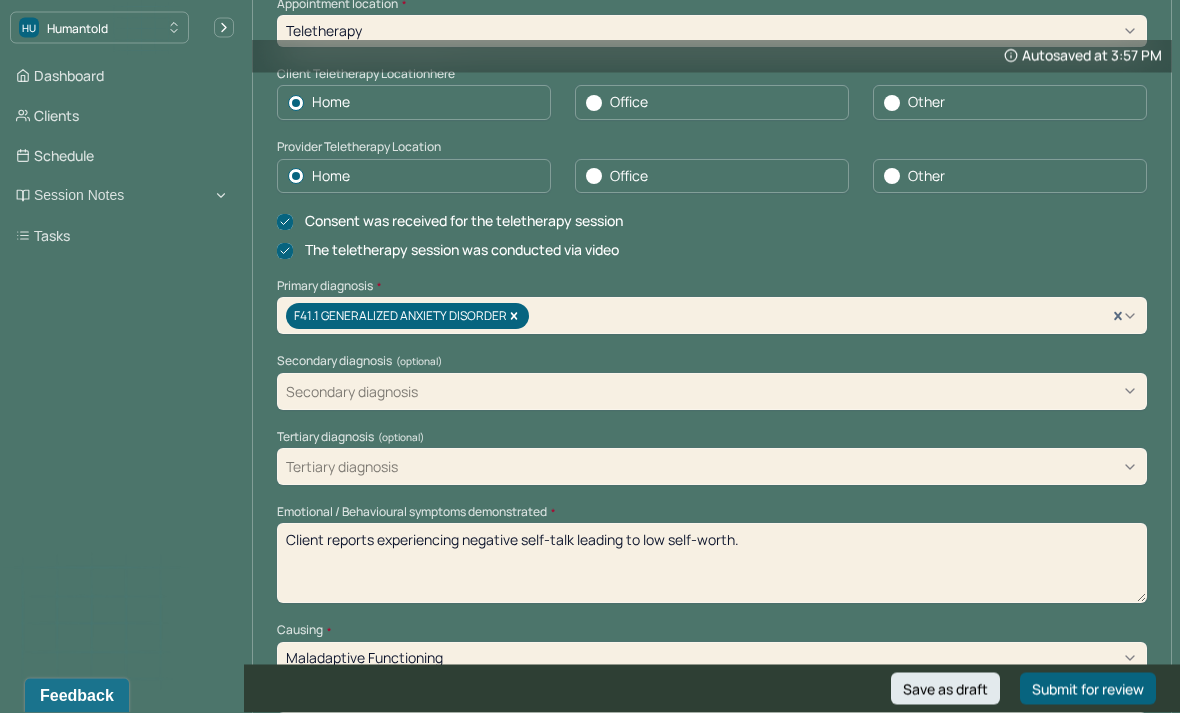 scroll, scrollTop: 375, scrollLeft: 0, axis: vertical 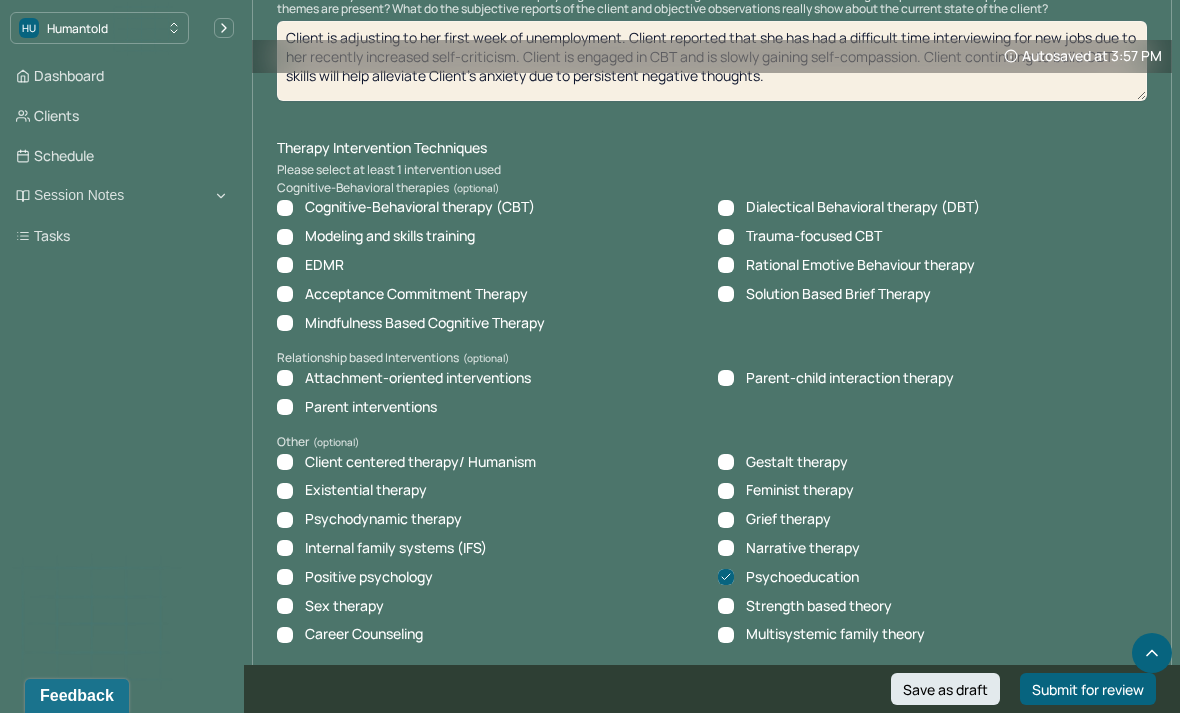 click on "Cognitive-Behavioral therapies" at bounding box center [712, 188] 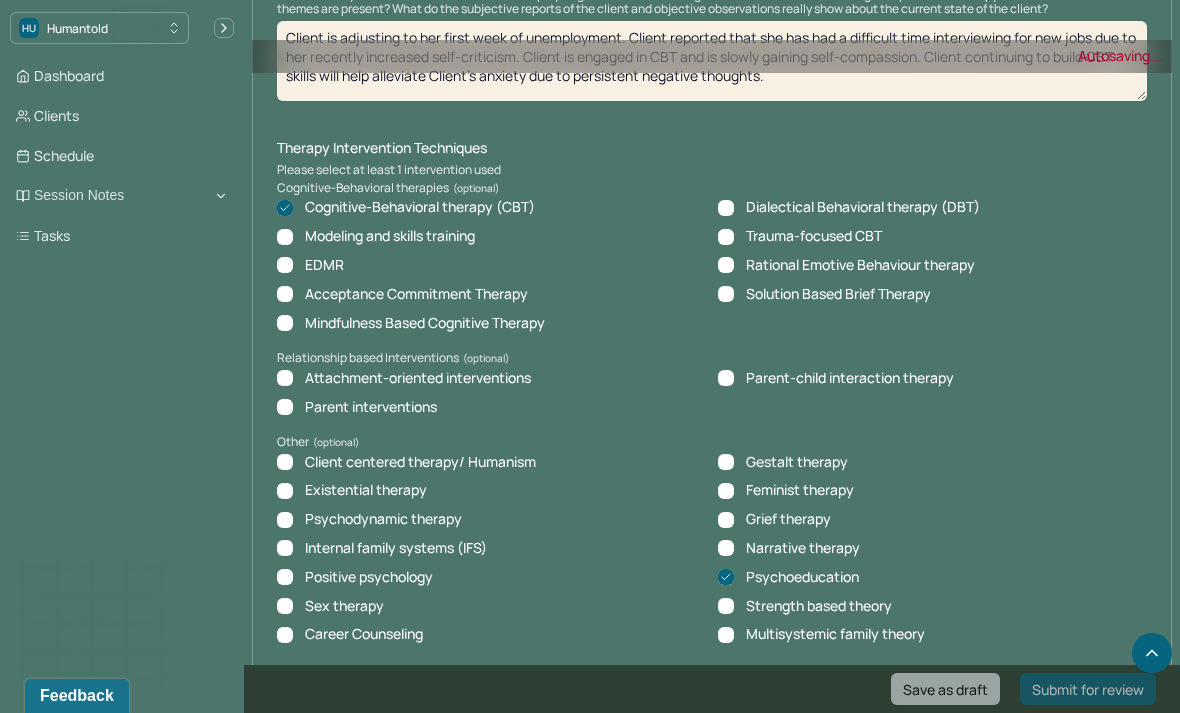click 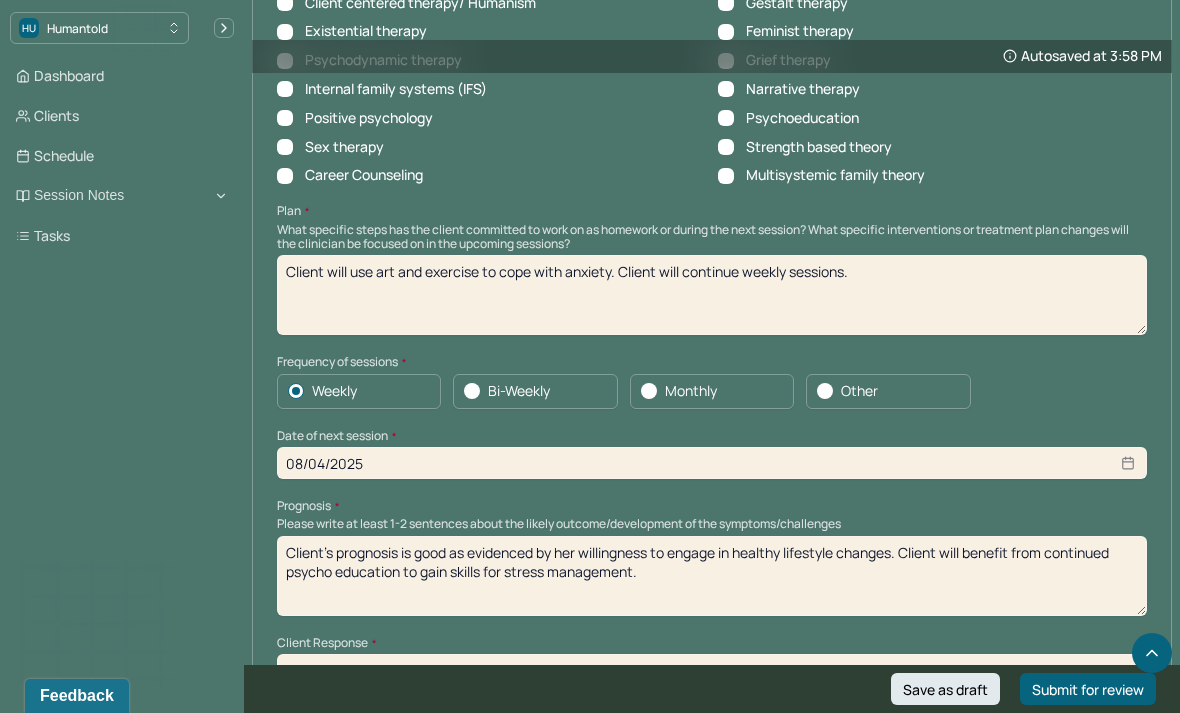 scroll, scrollTop: 2077, scrollLeft: 0, axis: vertical 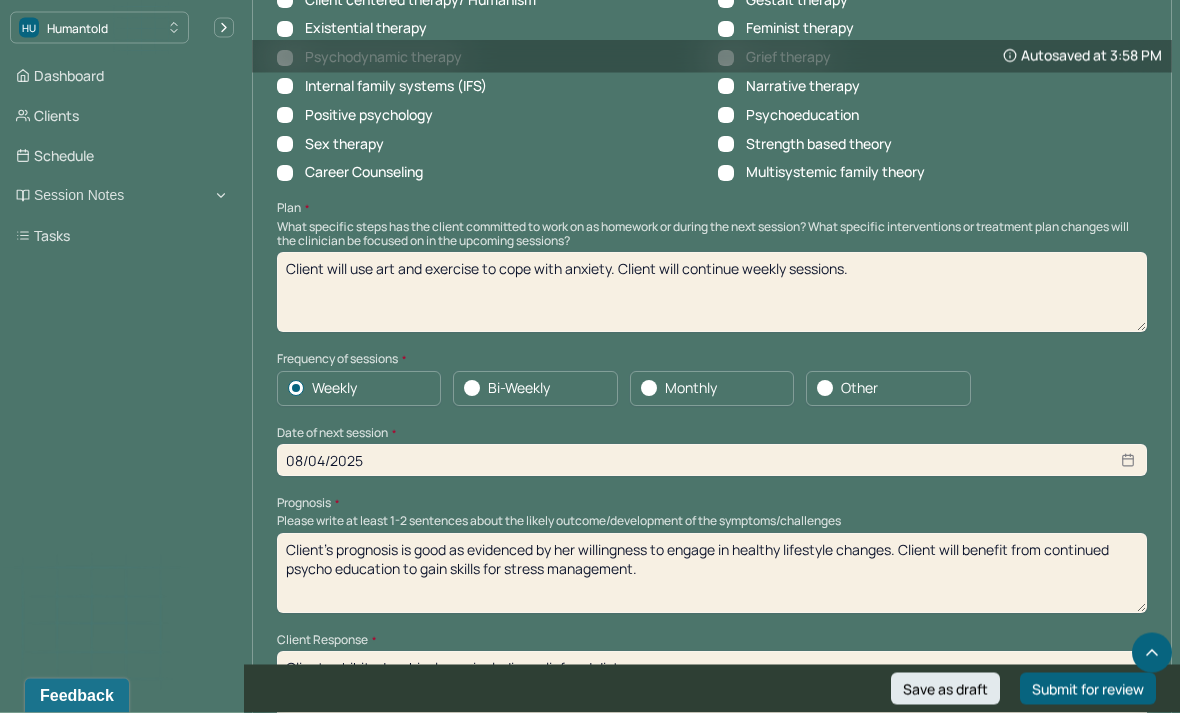 click on "Client will use art and exercise to cope with anxiety. Client will continue weekly sessions." at bounding box center (712, 293) 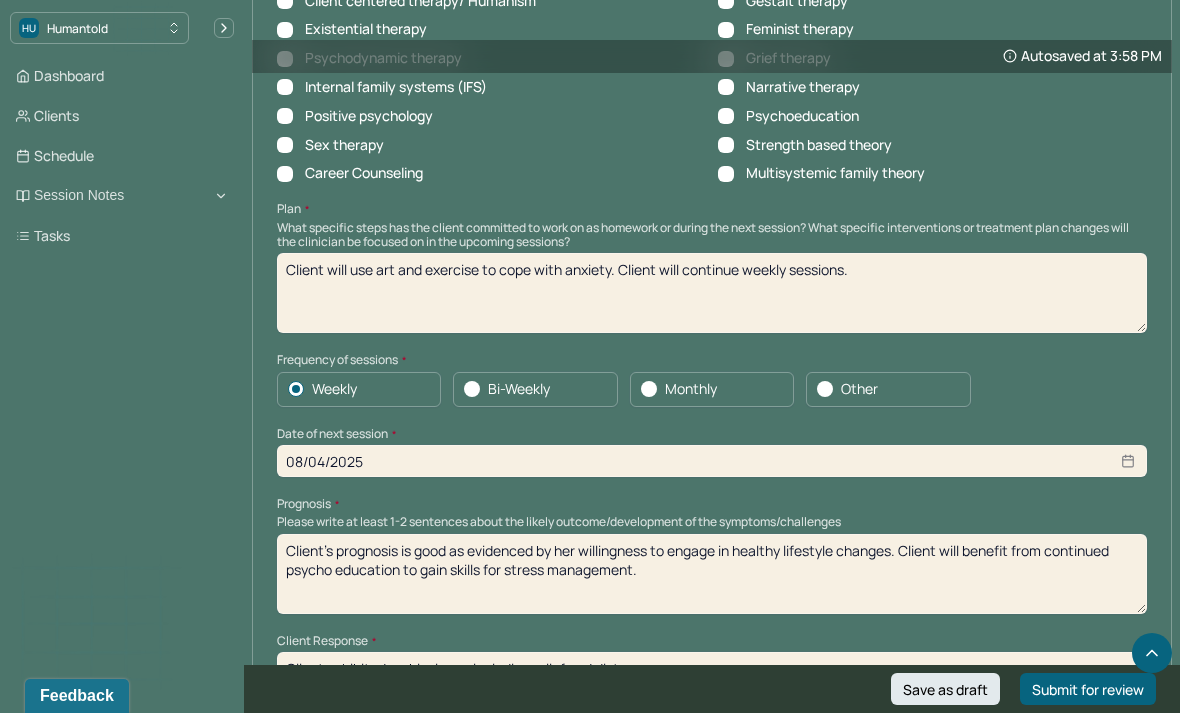click on "Client will use art and exercise to cope with anxiety. Client will continue weekly sessions." at bounding box center (712, 293) 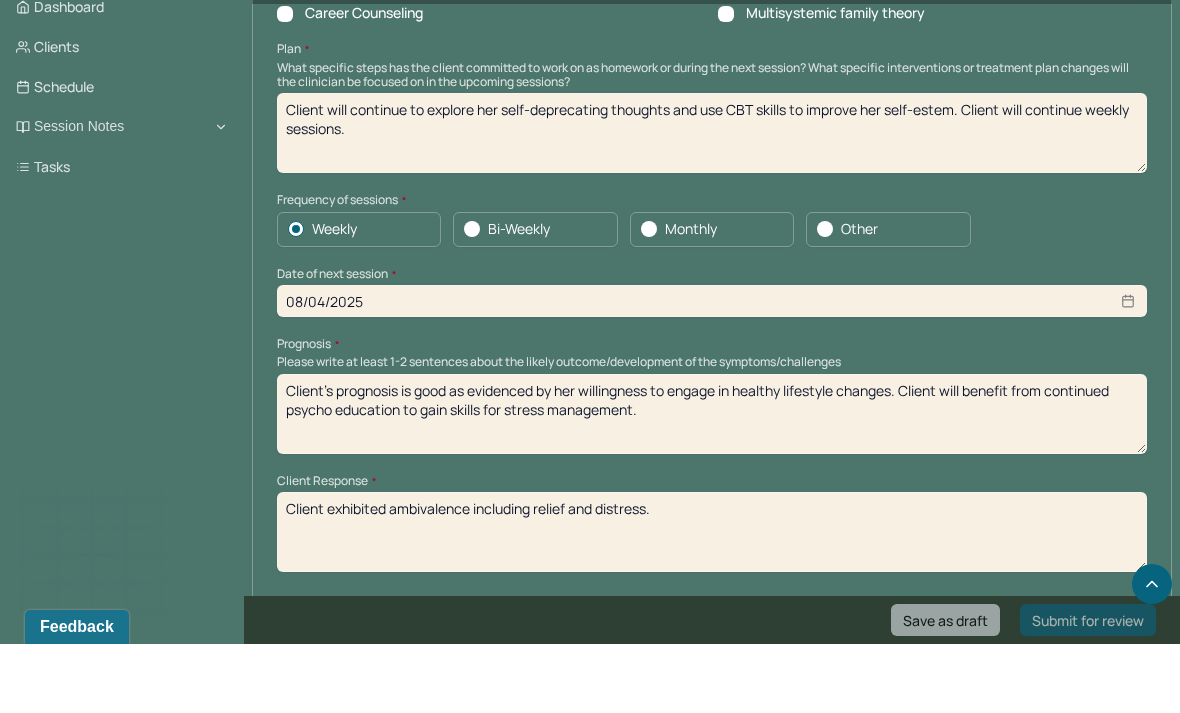 scroll, scrollTop: 2209, scrollLeft: 0, axis: vertical 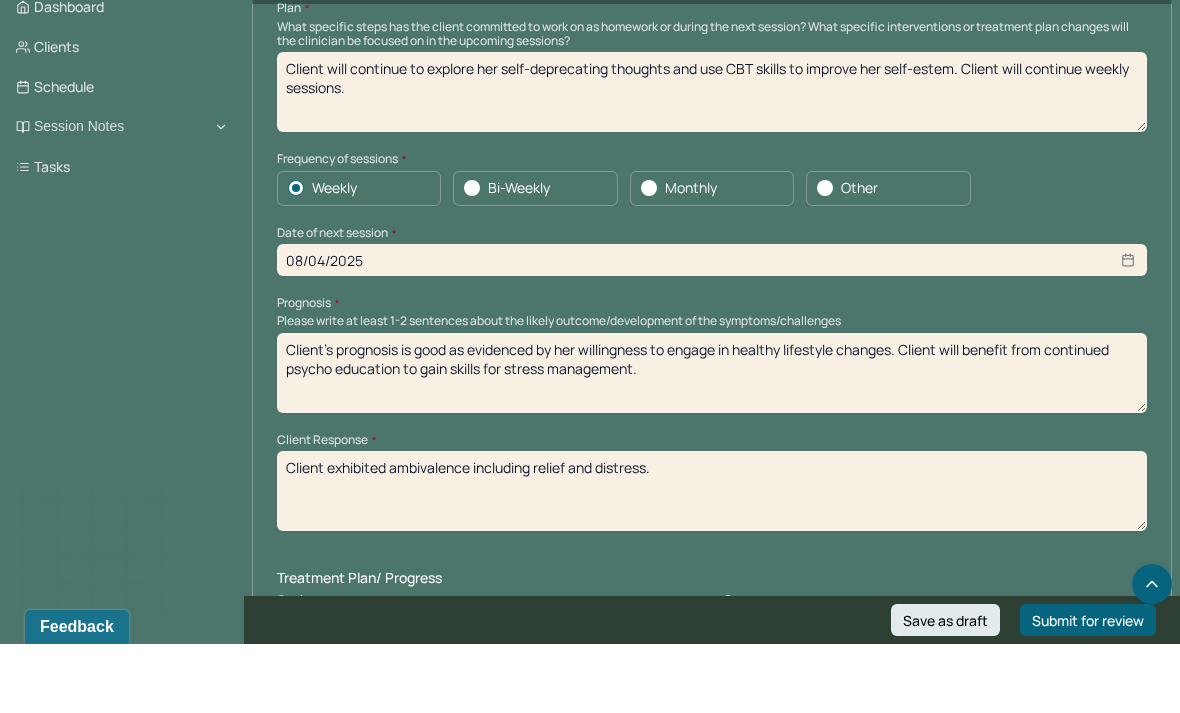 type on "Client will continue to explore her self-deprecating thoughts and use CBT skills to improve her self-estem. Client will continue weekly sessions." 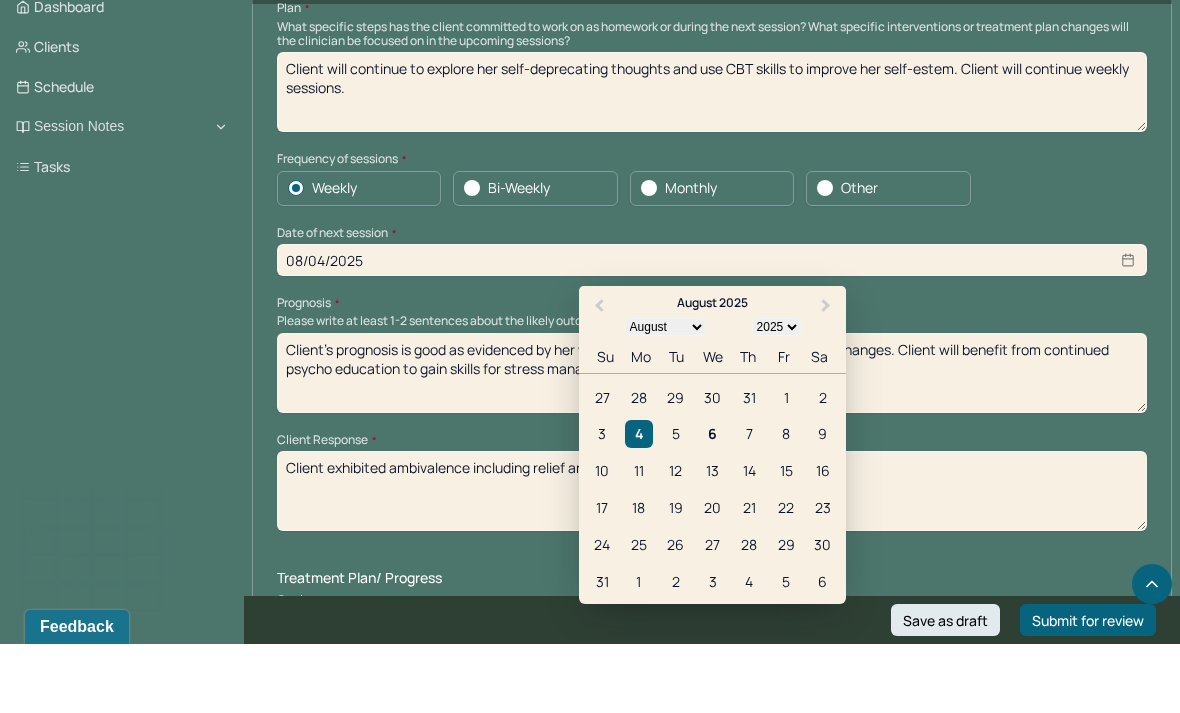 click on "11" at bounding box center (638, 539) 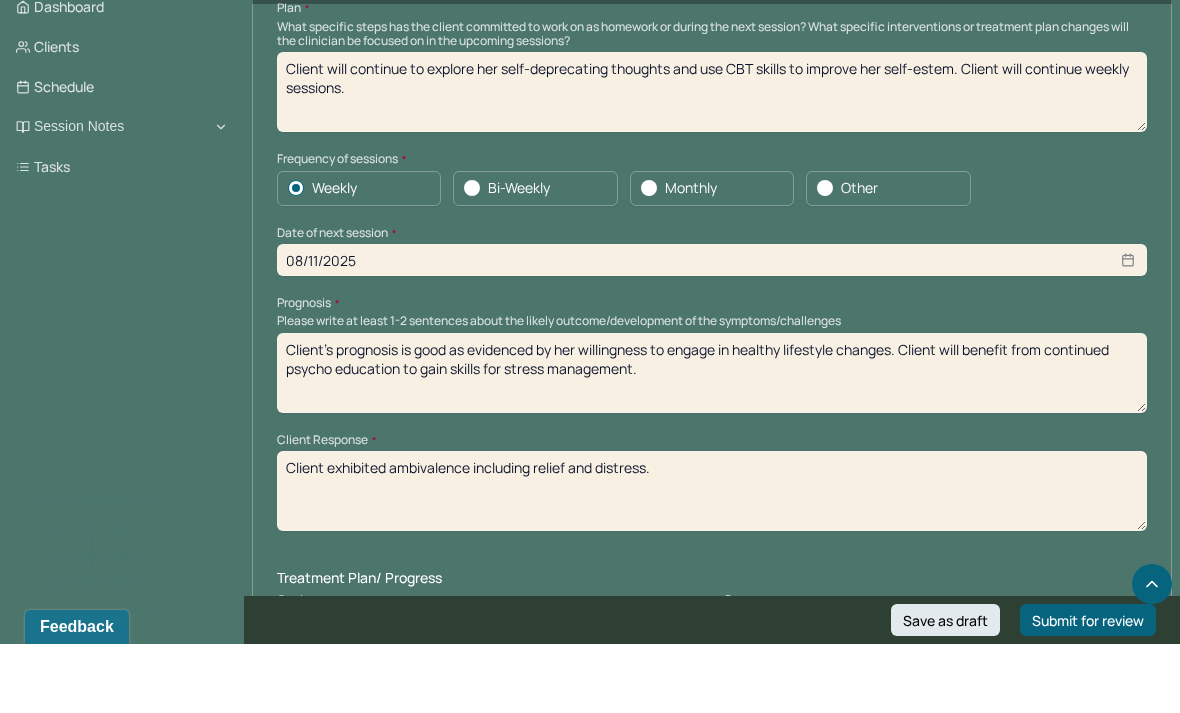 type on "08/11/2025" 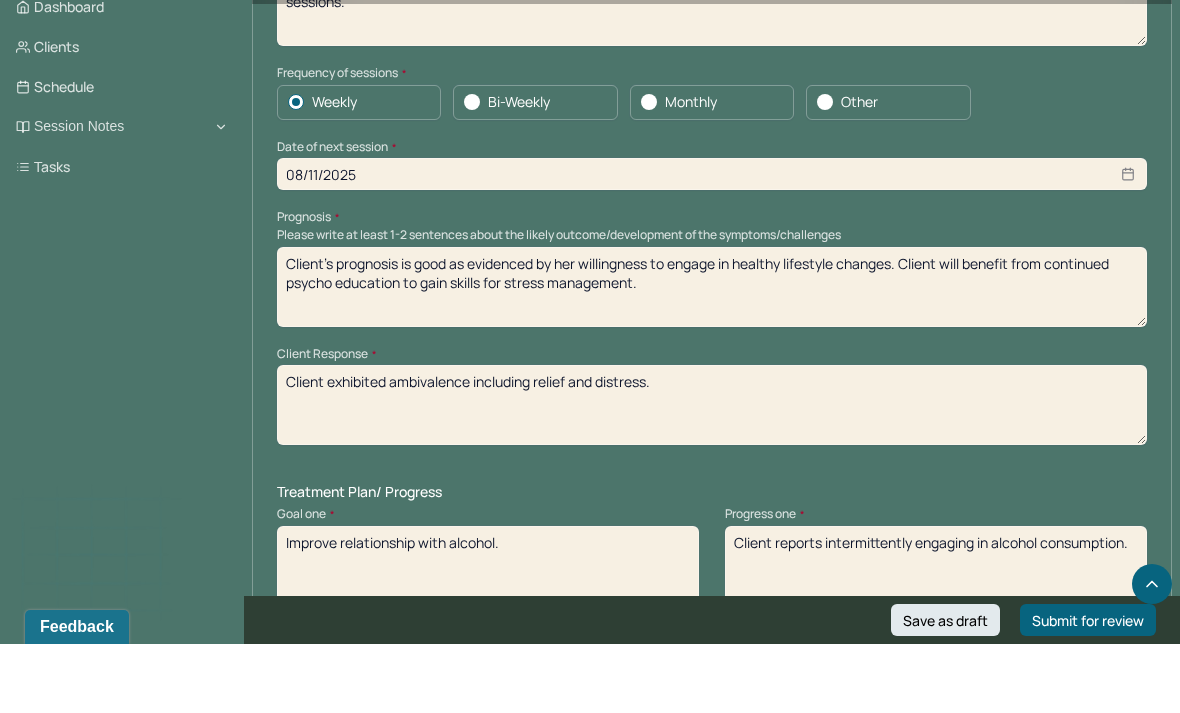 scroll, scrollTop: 2298, scrollLeft: 0, axis: vertical 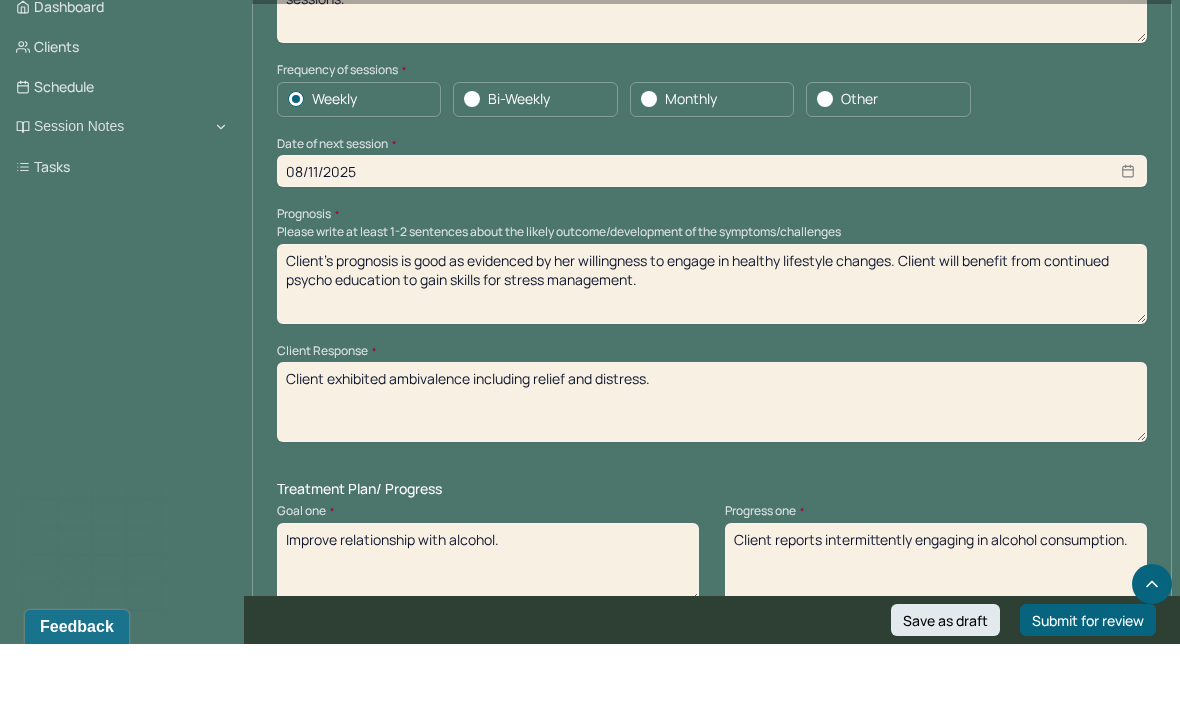 click on "Client’s prognosis is good as evidenced by her willingness to engage in healthy lifestyle changes. Client will benefit from continued psycho education to gain skills for stress management." at bounding box center (712, 353) 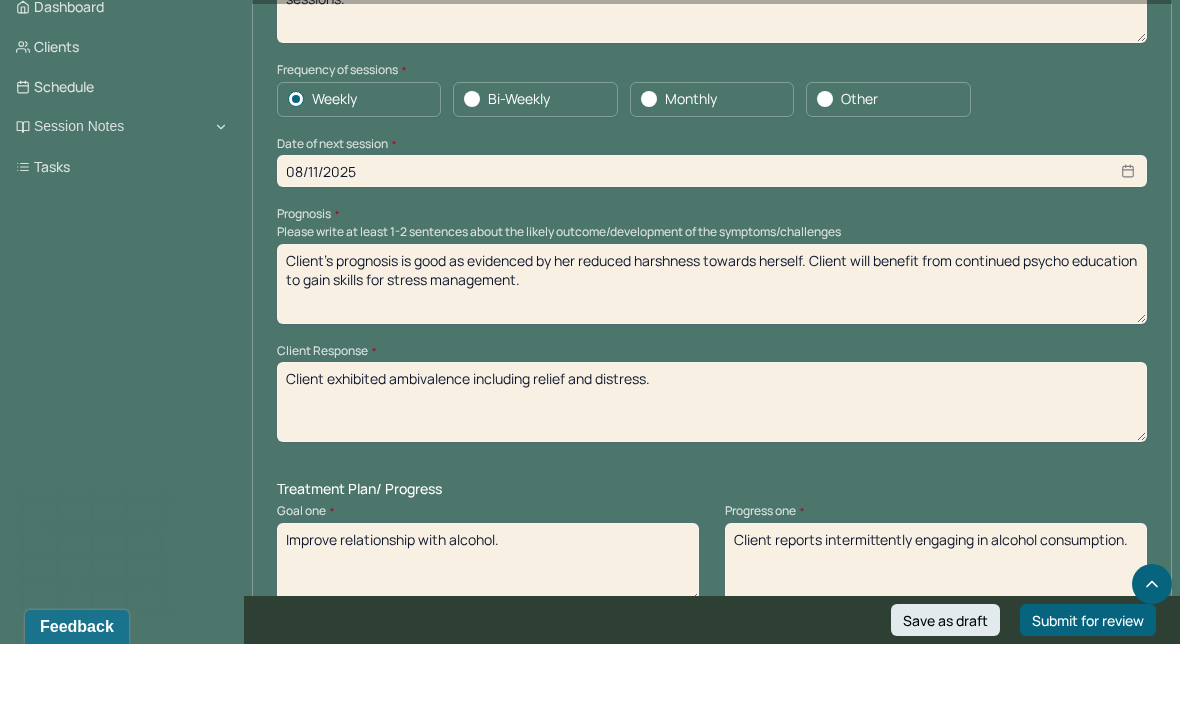 click on "Client’s prognosis is good as evidenced by her reduced . Client will benefit from continued psycho education to gain skills for stress management." at bounding box center [712, 353] 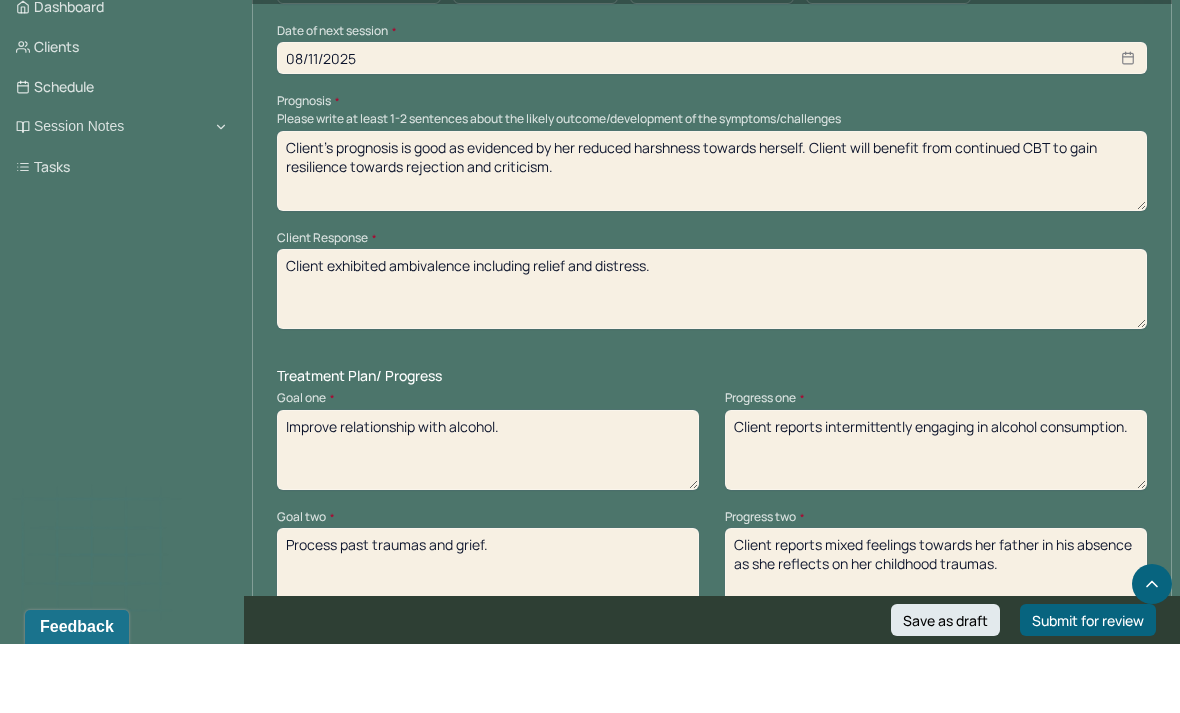scroll, scrollTop: 2414, scrollLeft: 0, axis: vertical 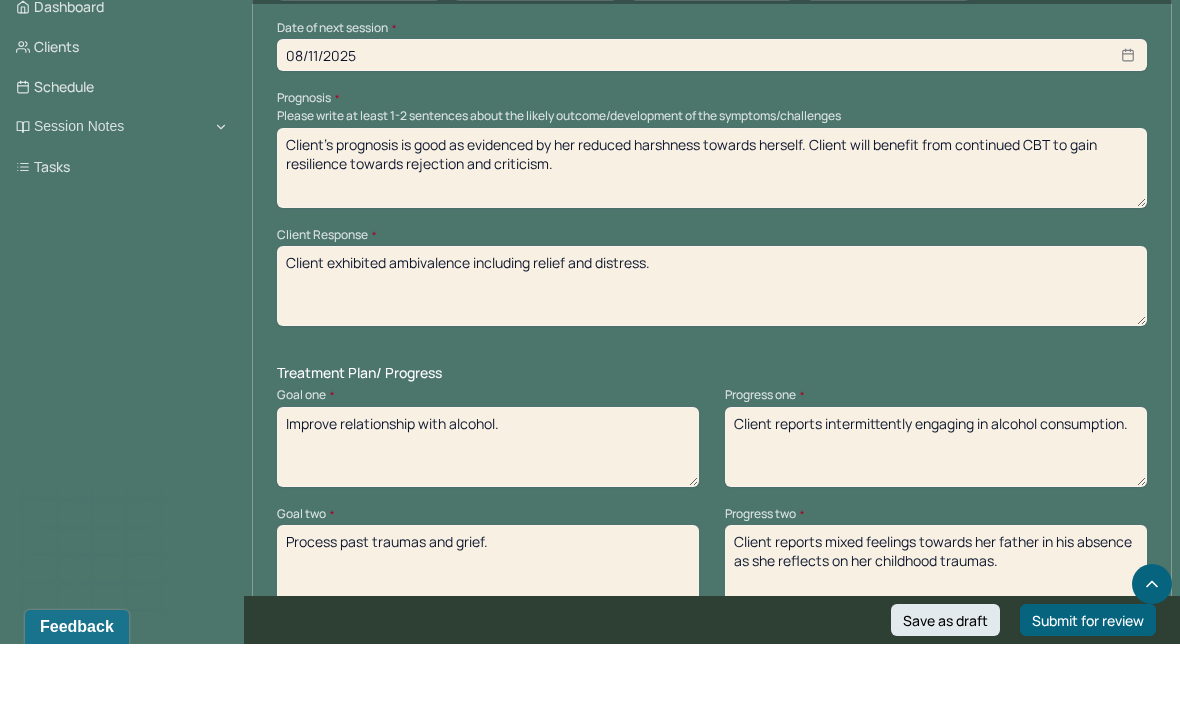 type on "Client’s prognosis is good as evidenced by her reduced harshness towards herself. Client will benefit from continued CBT to gain resilience towards rejection and criticism." 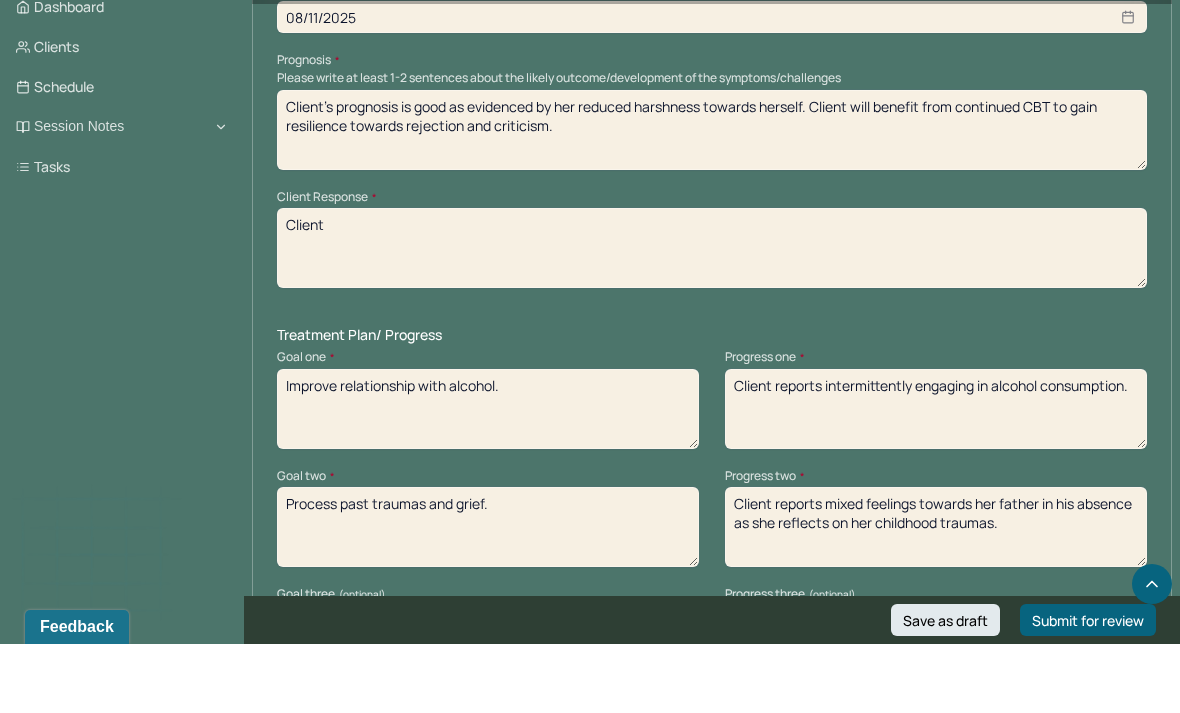 scroll, scrollTop: 2474, scrollLeft: 0, axis: vertical 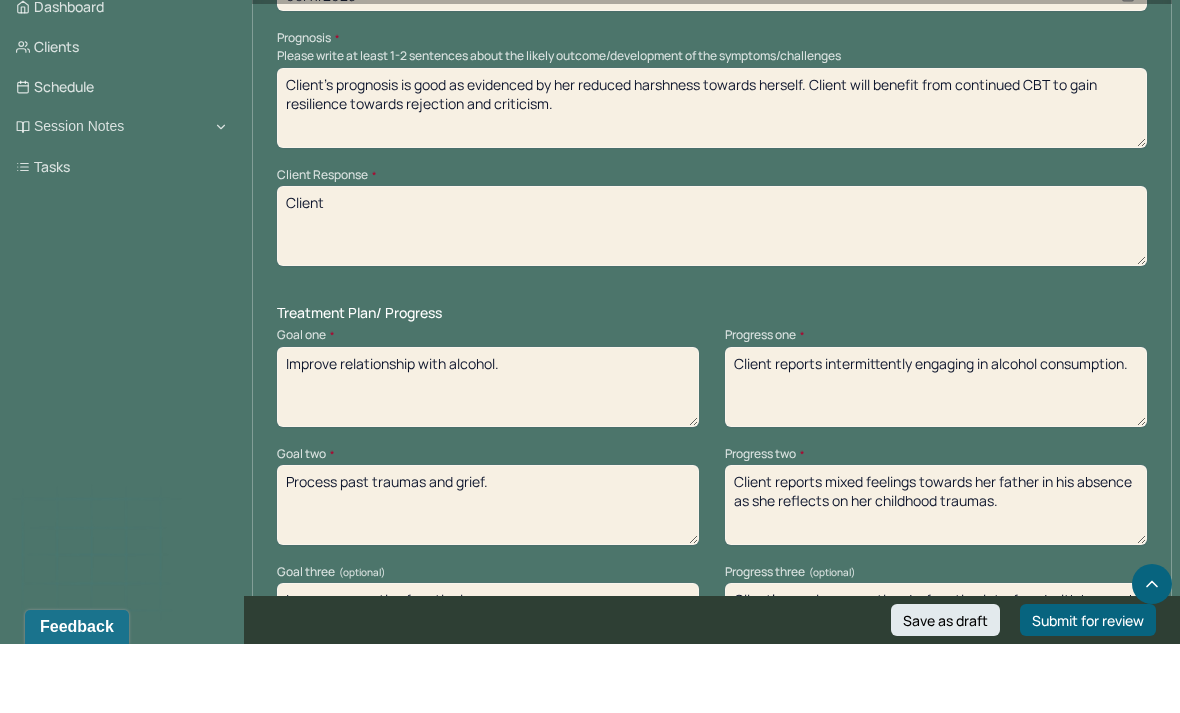 type on "Client" 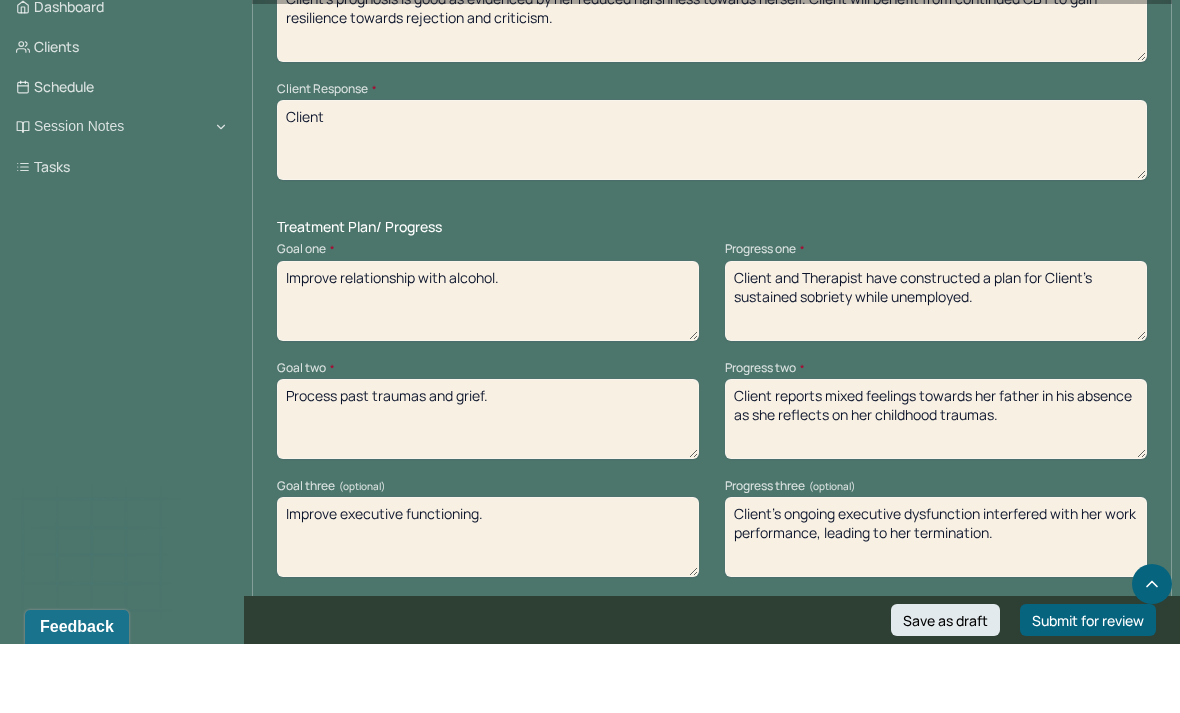 scroll, scrollTop: 2561, scrollLeft: 0, axis: vertical 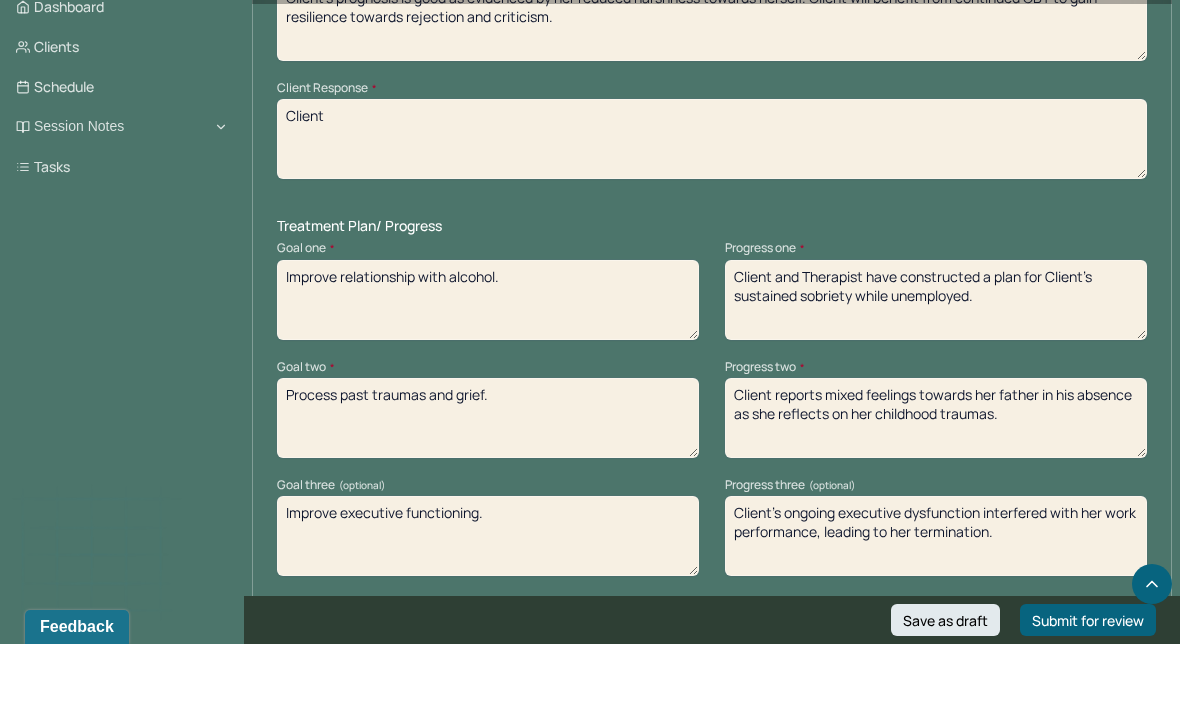 type on "Client and Therapist have constructed a plan for Client’s sustained sobriety while unemployed." 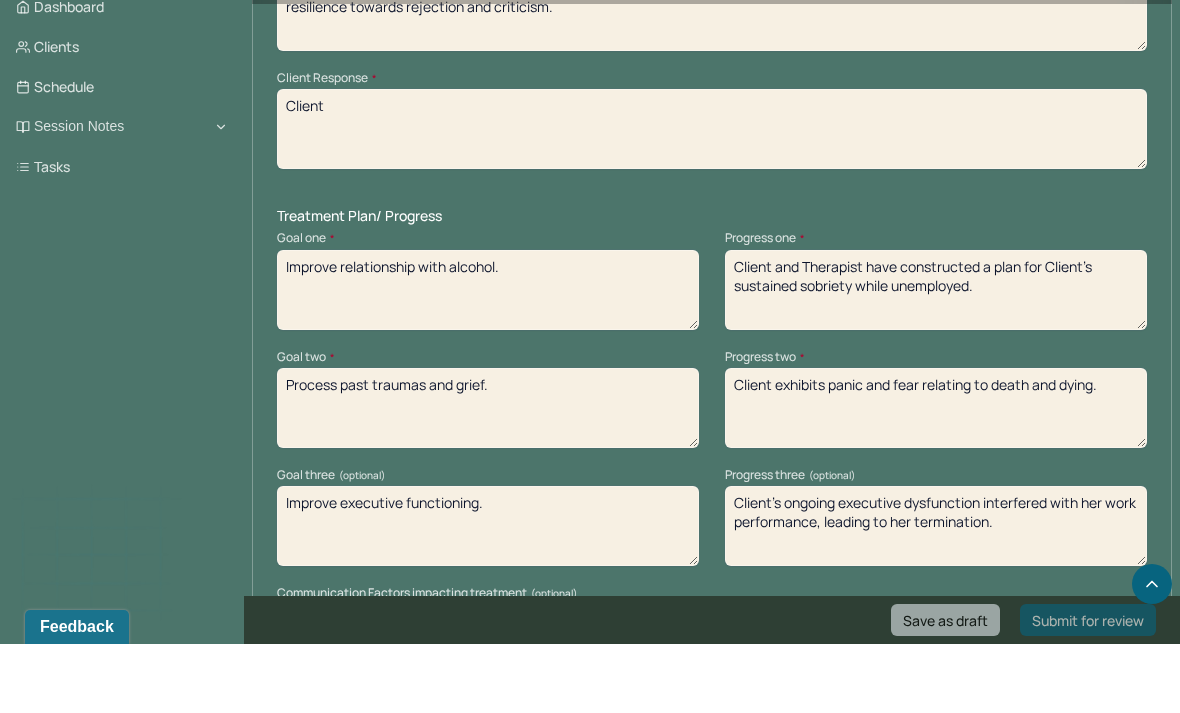 scroll, scrollTop: 2619, scrollLeft: 0, axis: vertical 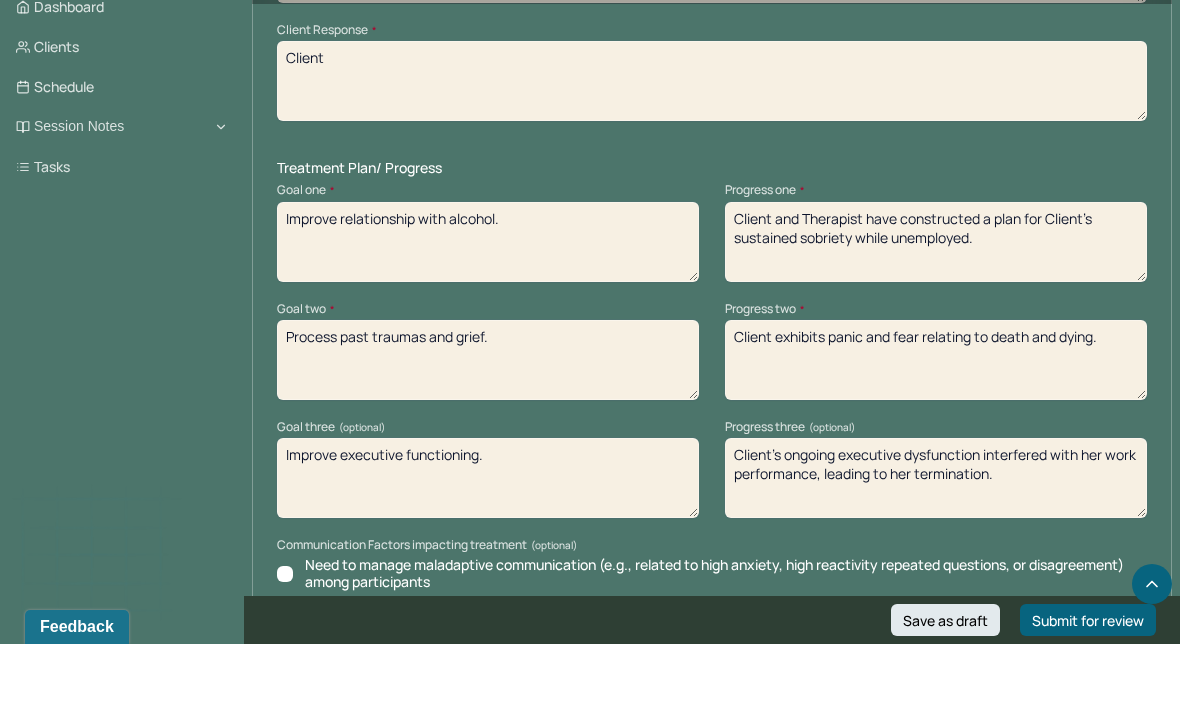type on "Client exhibits panic and fear relating to death and dying." 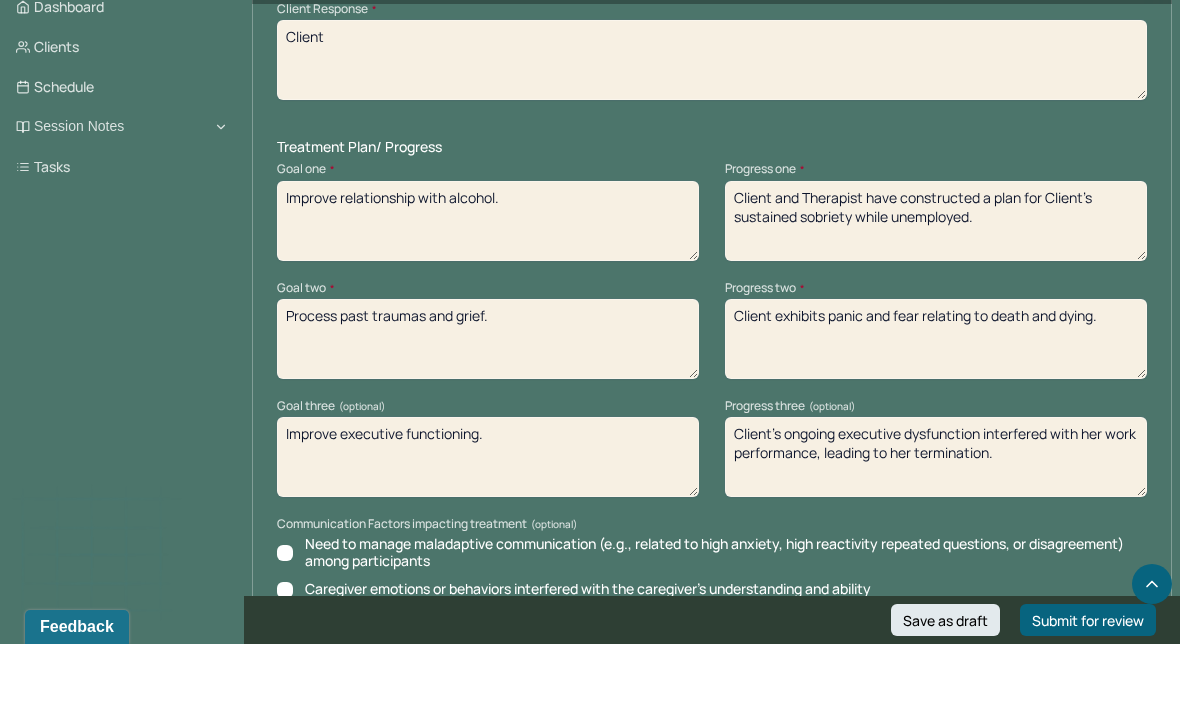 scroll, scrollTop: 2648, scrollLeft: 0, axis: vertical 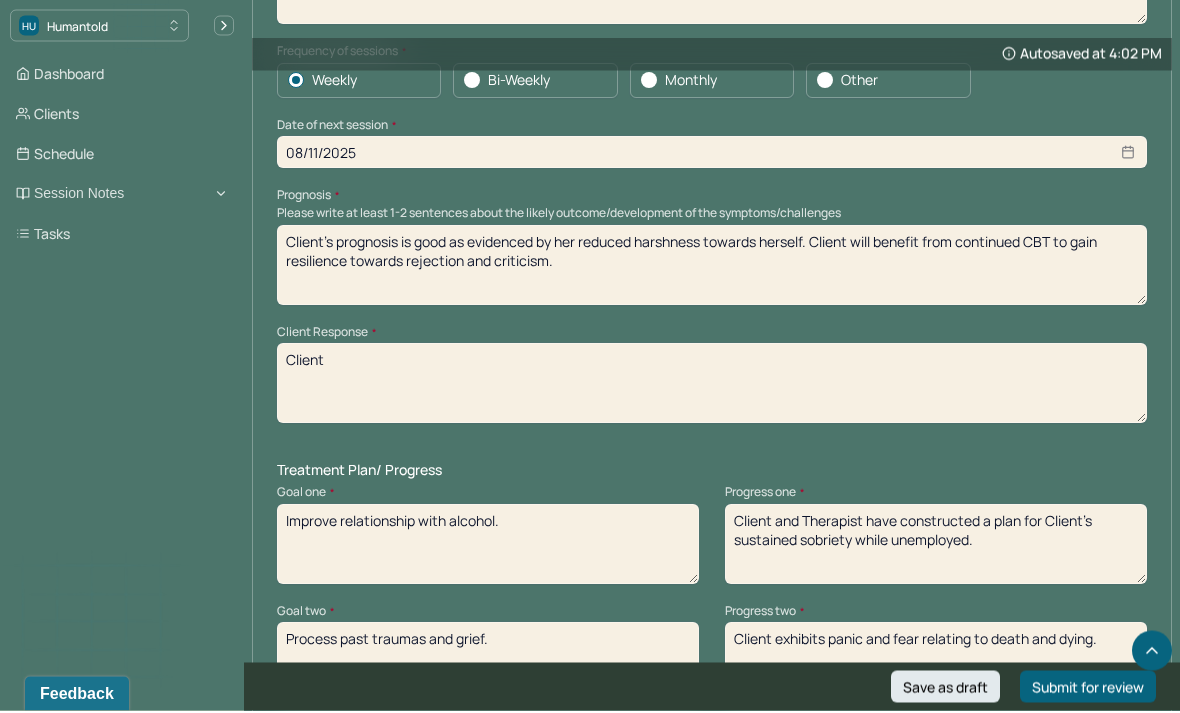 type on "Client and Therapist have constructed a schedule for Client’s upcoming week to improve her time management." 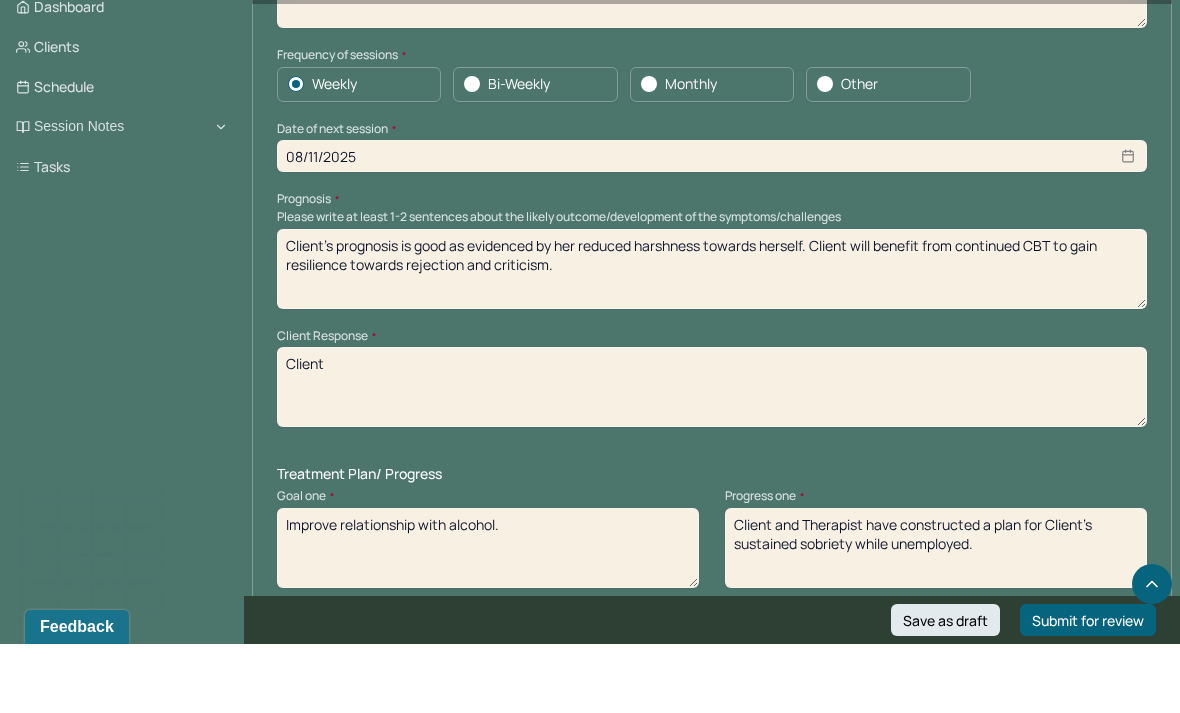 scroll, scrollTop: 2326, scrollLeft: 0, axis: vertical 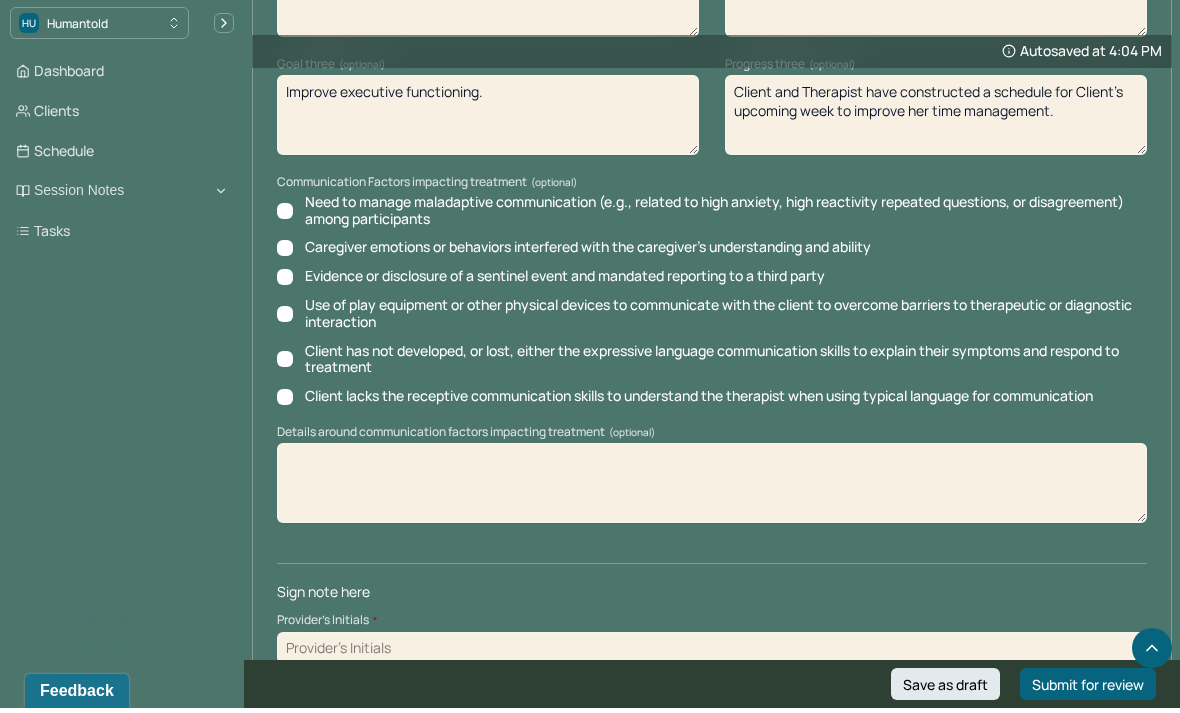 type on "Client expressed gratitude for her social supports as she copes with her recent loss." 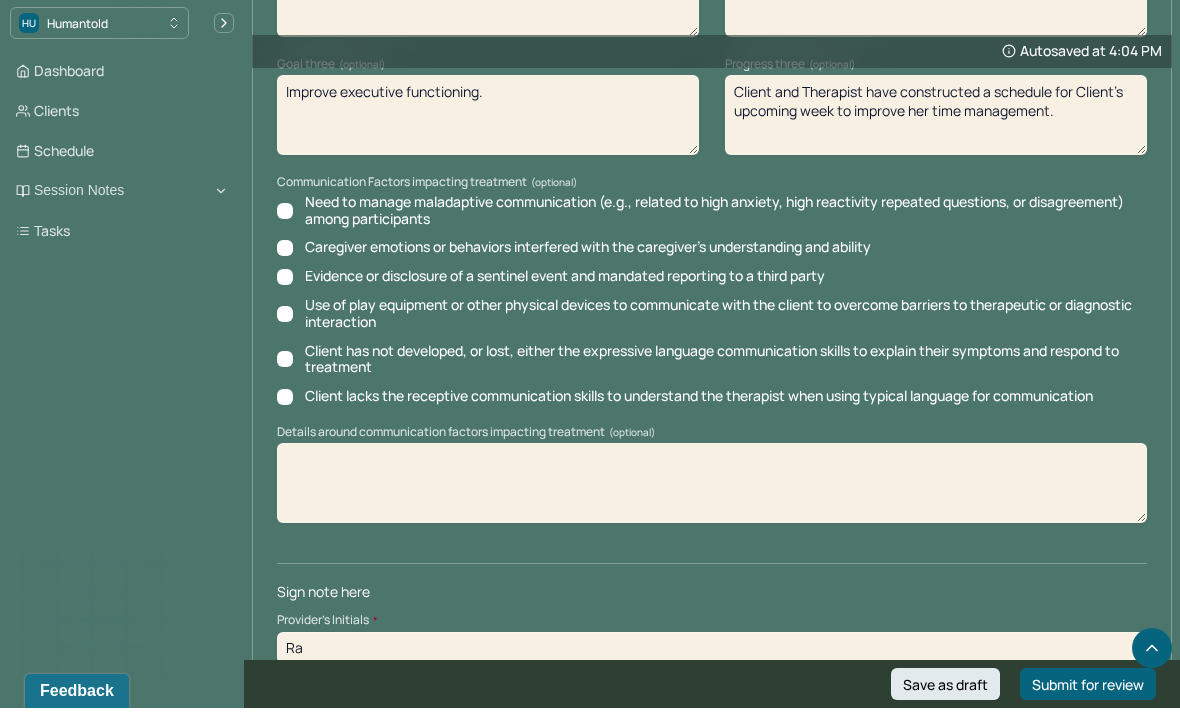 type on "Ra" 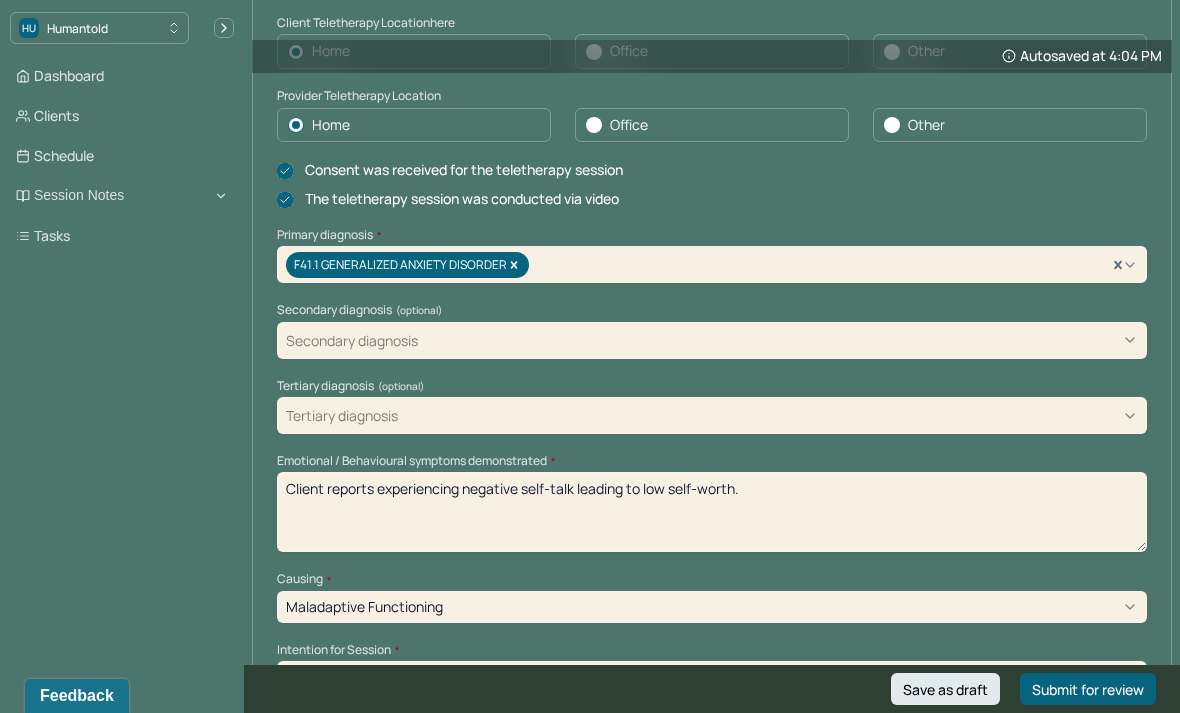 scroll, scrollTop: 390, scrollLeft: 0, axis: vertical 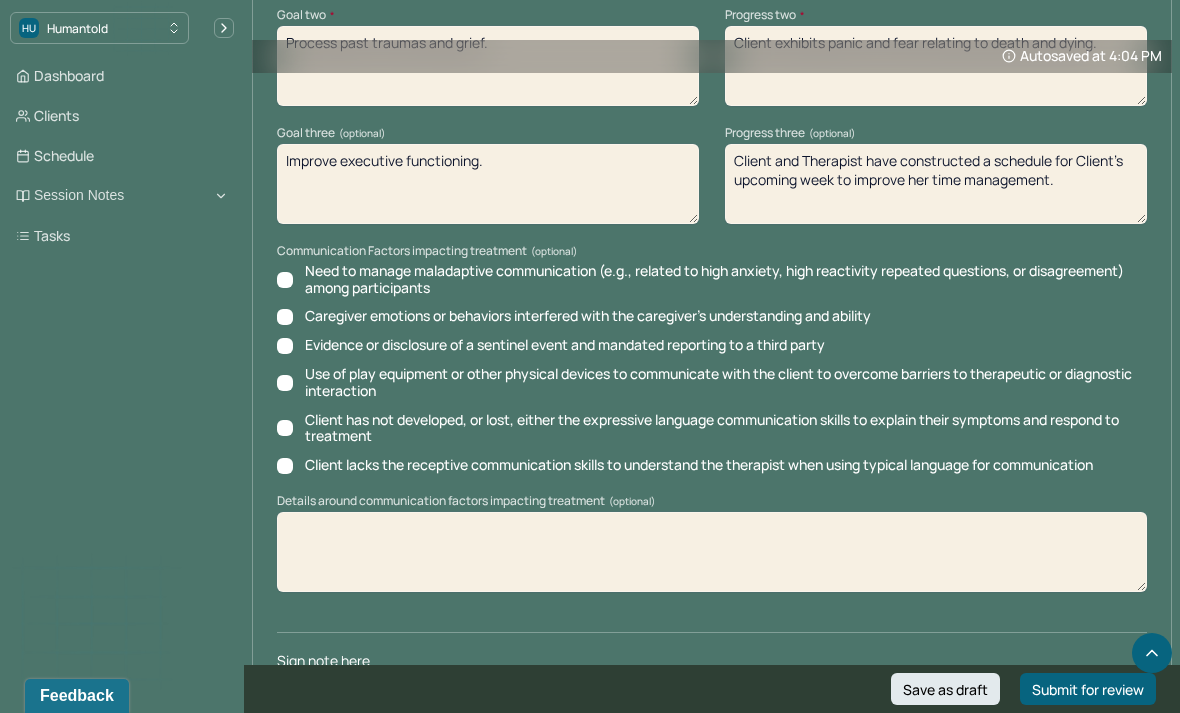 click on "Submit for review" at bounding box center [1088, 689] 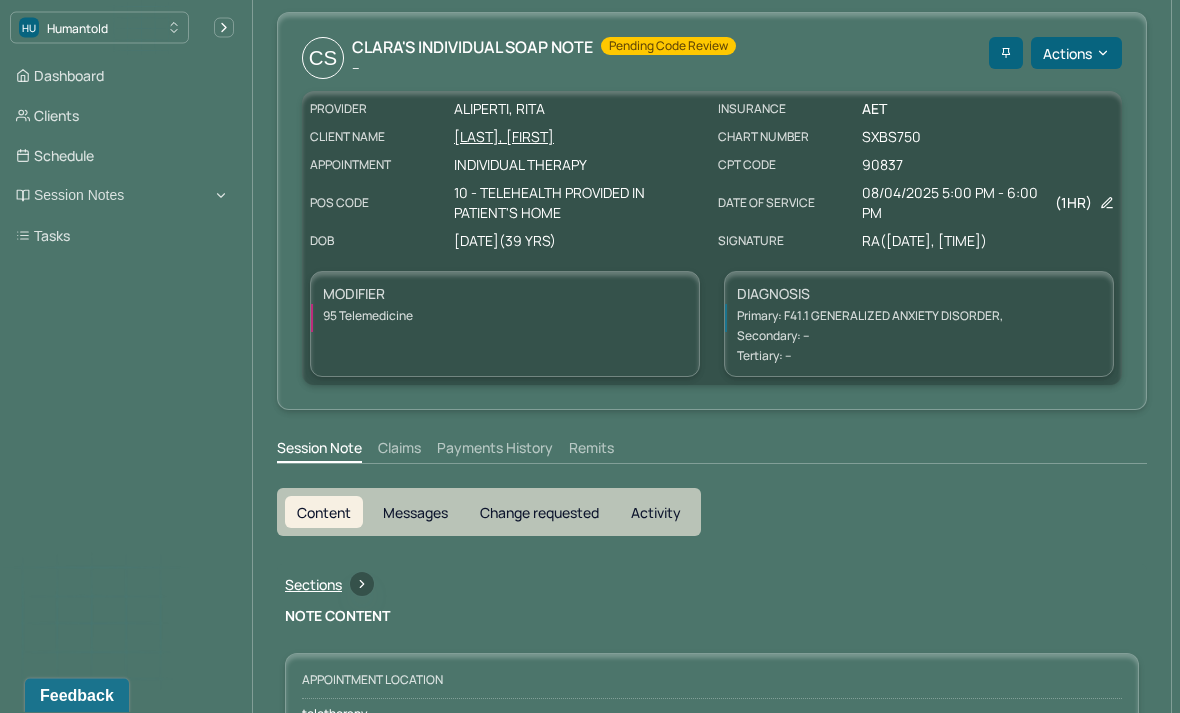 scroll, scrollTop: 0, scrollLeft: 0, axis: both 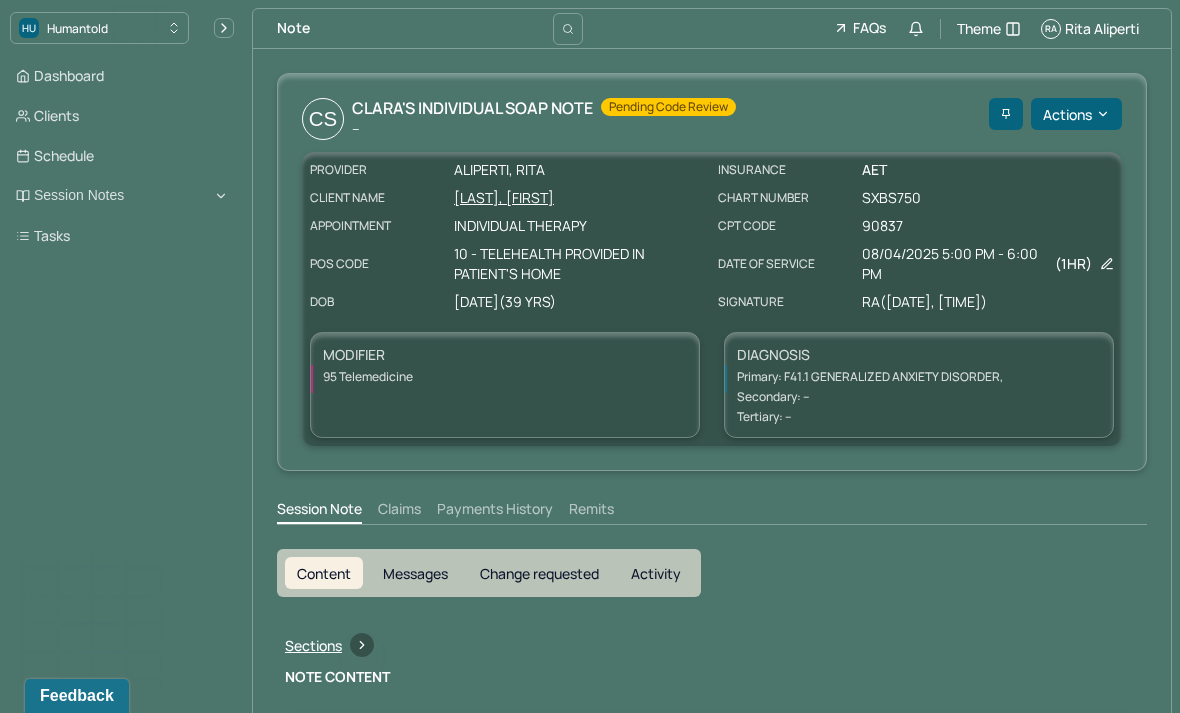 click on "Dashboard" at bounding box center [122, 76] 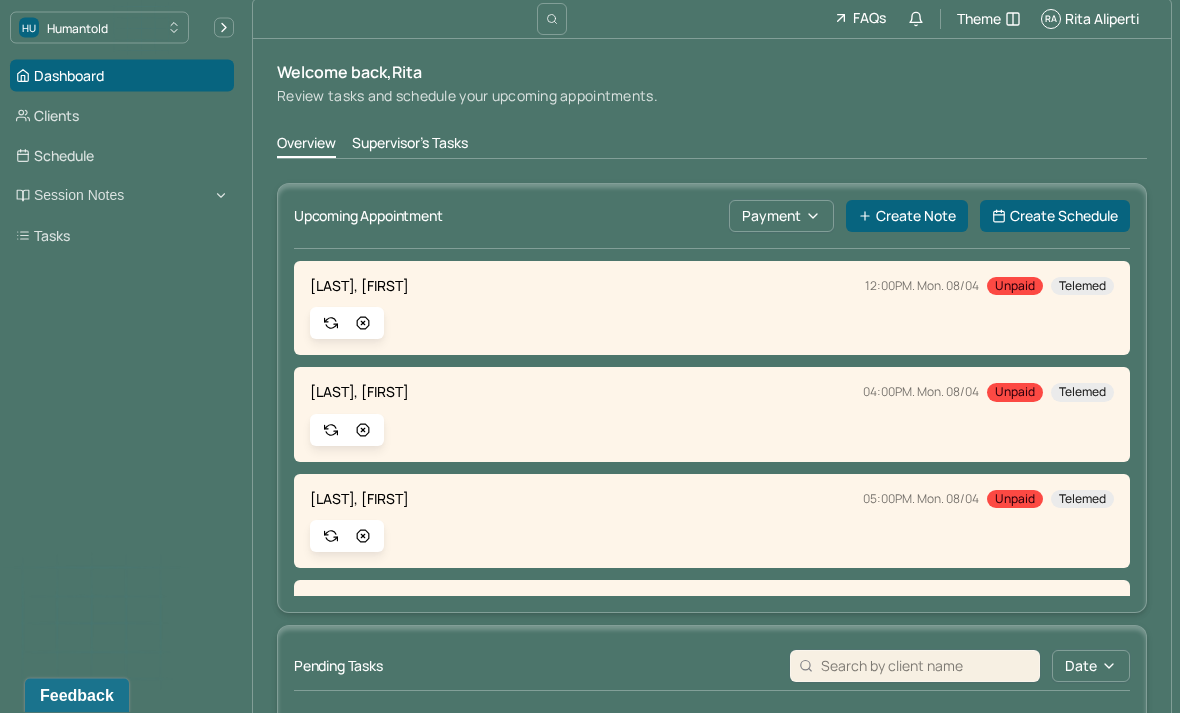 scroll, scrollTop: 0, scrollLeft: 0, axis: both 